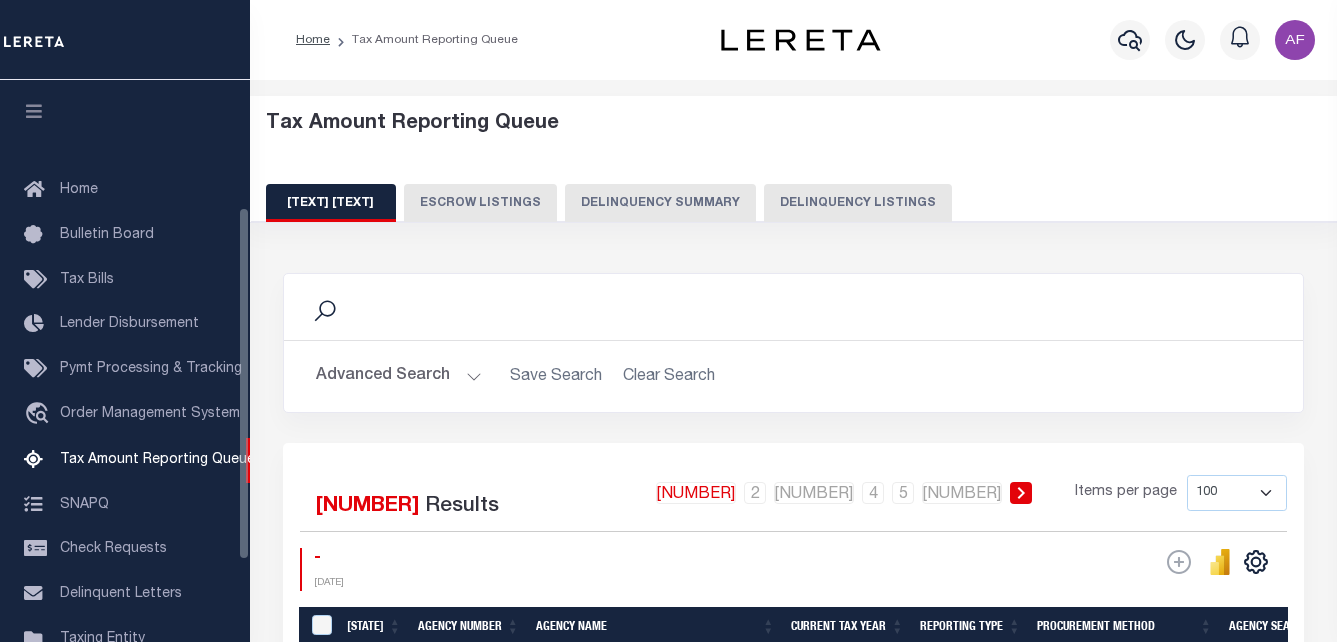 scroll, scrollTop: 0, scrollLeft: 0, axis: both 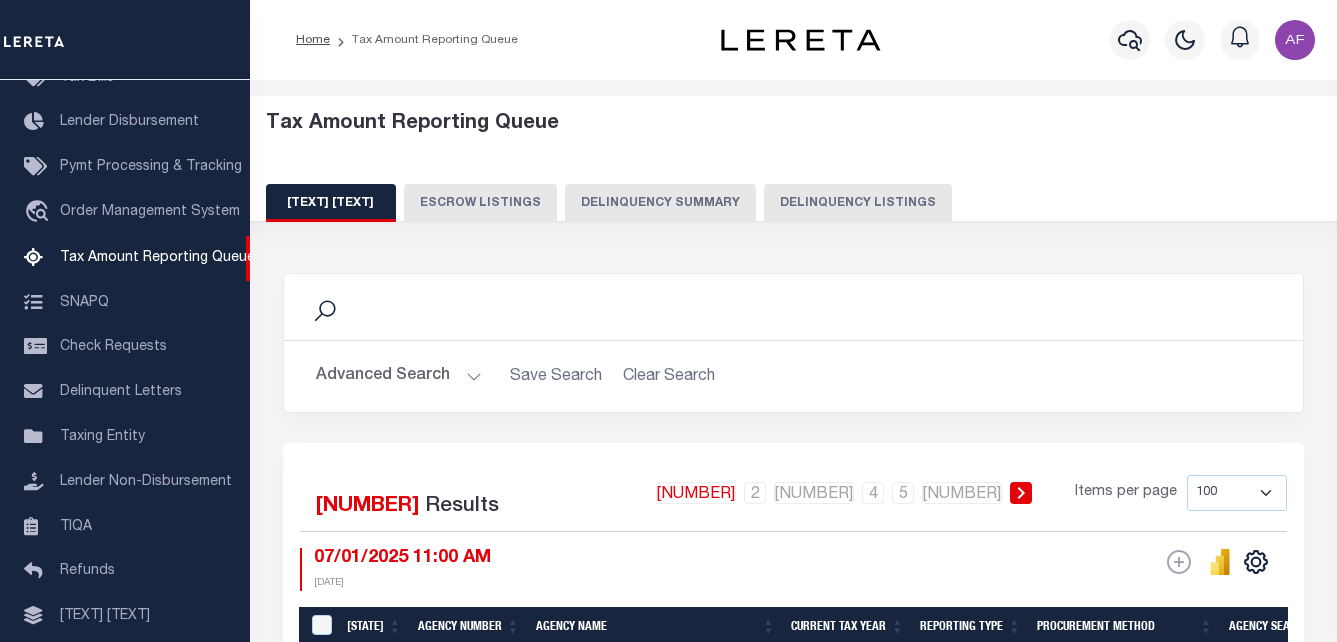 click on "Delinquency Listings" at bounding box center (858, 203) 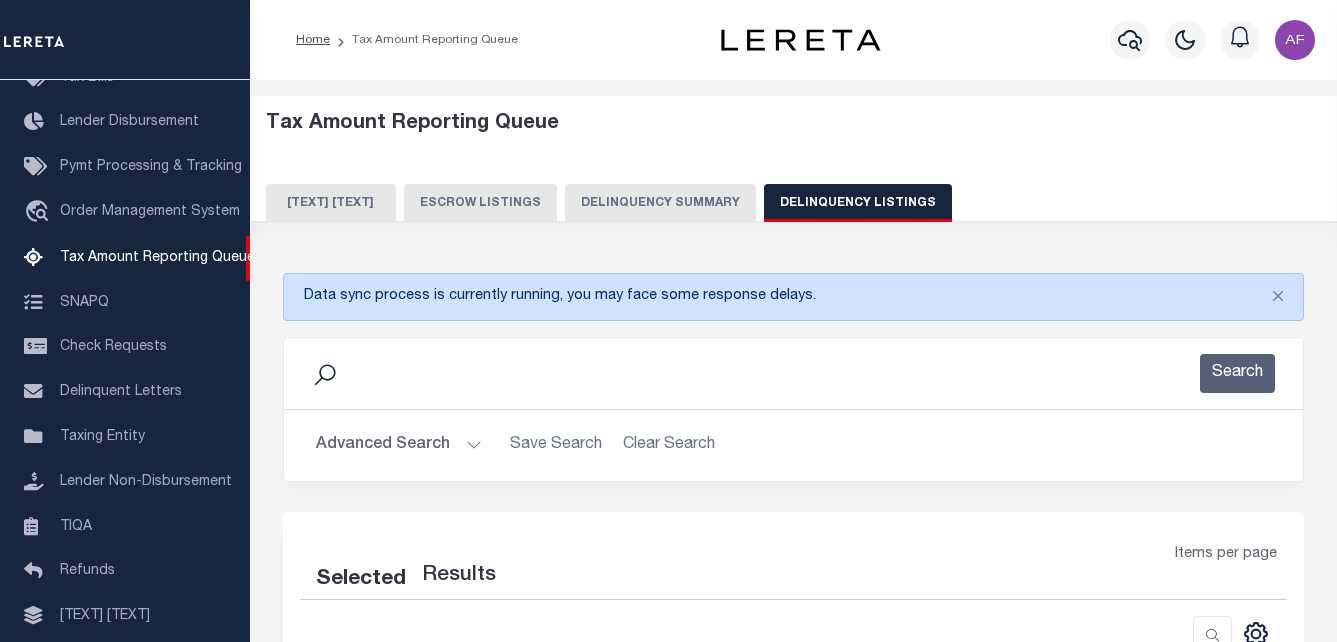 click on "Advanced Search" at bounding box center [399, 445] 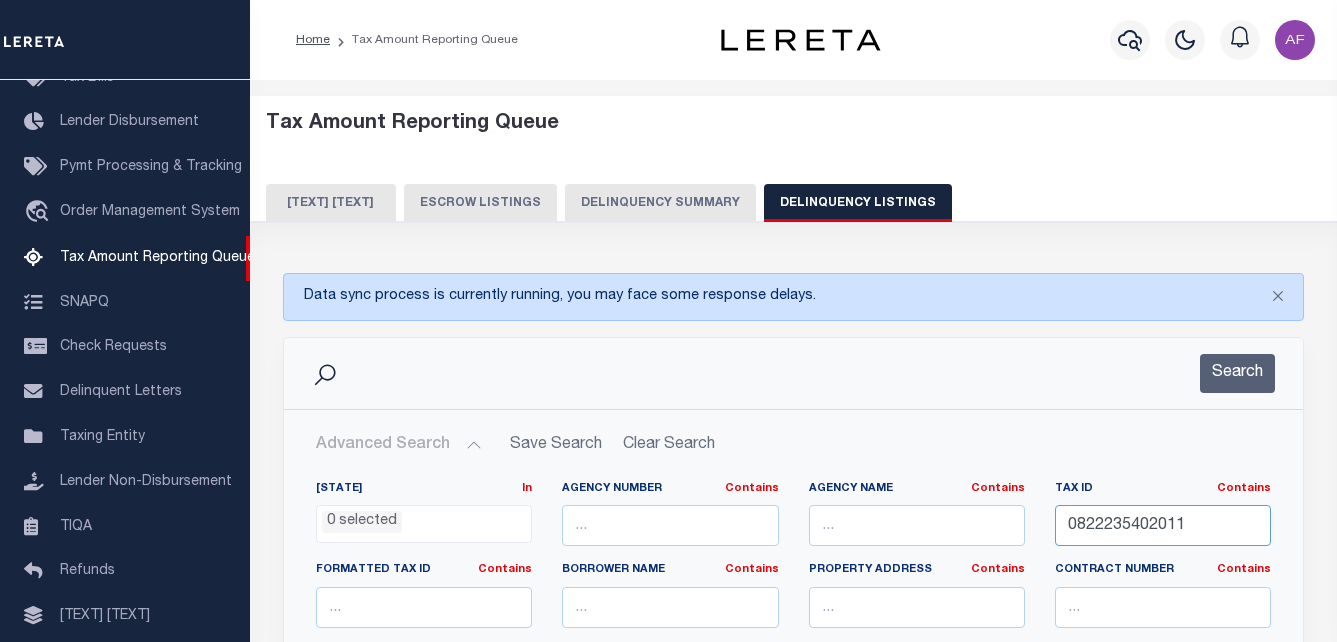 drag, startPoint x: 1190, startPoint y: 527, endPoint x: 878, endPoint y: 494, distance: 313.74033 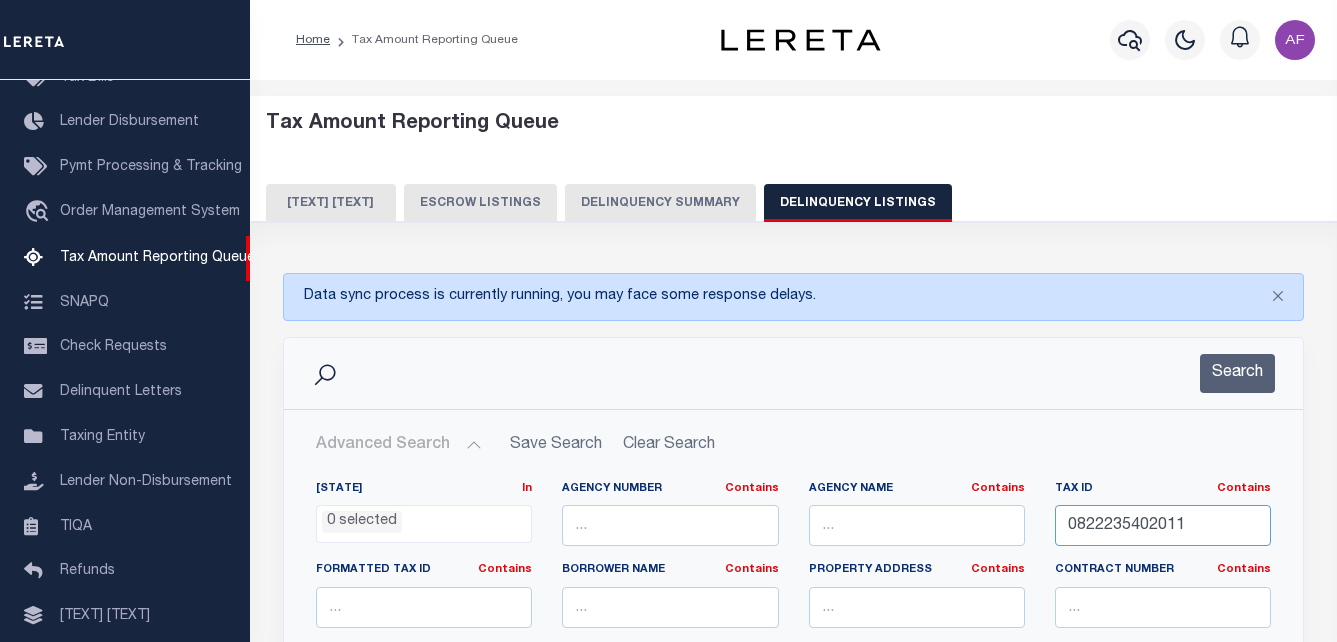 paste on "[NUMBER]" 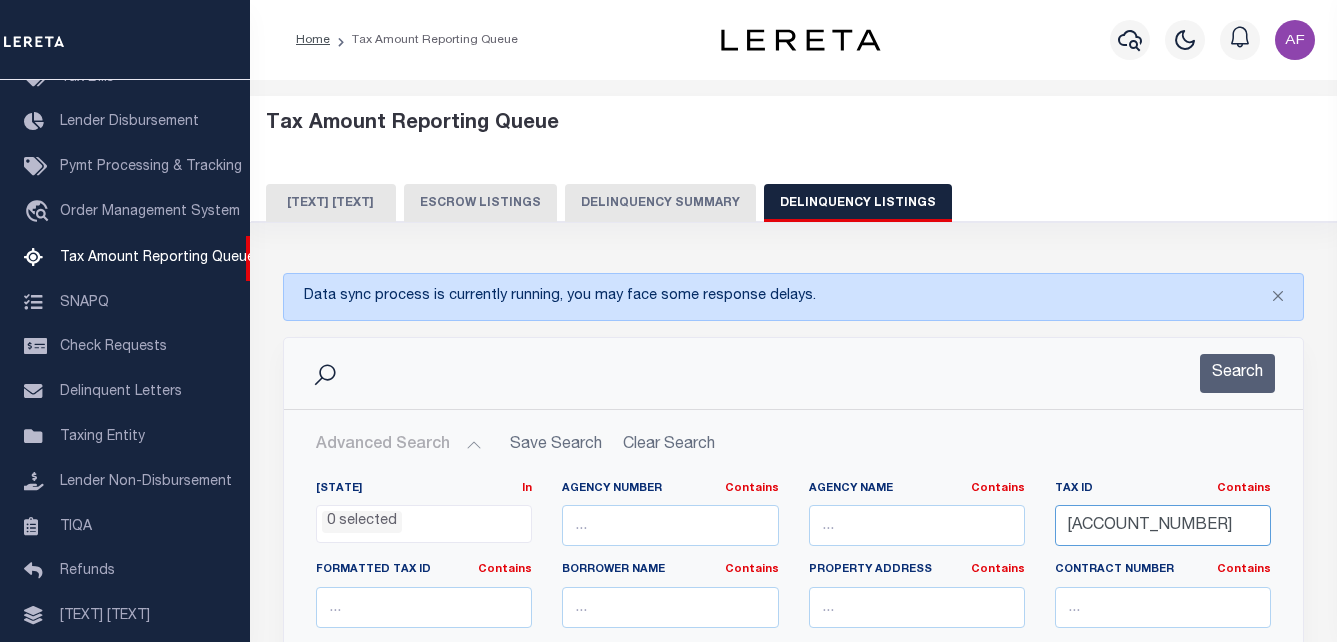 scroll, scrollTop: 0, scrollLeft: 5, axis: horizontal 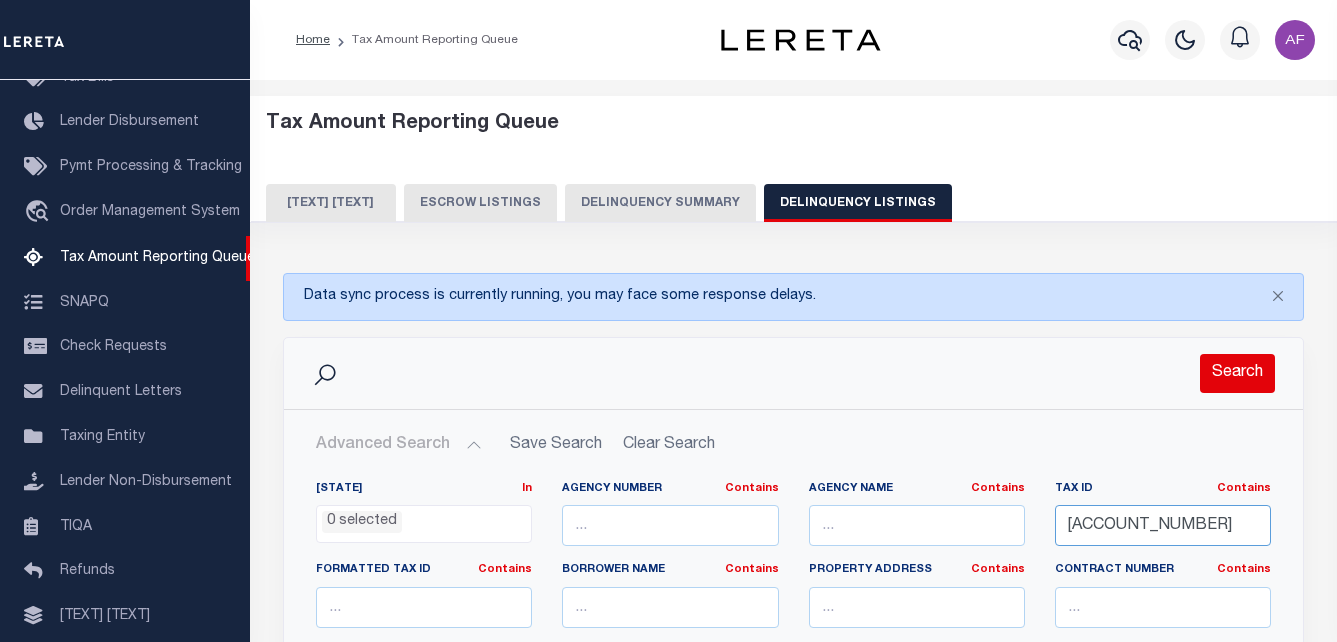 type on "[NUMBER]" 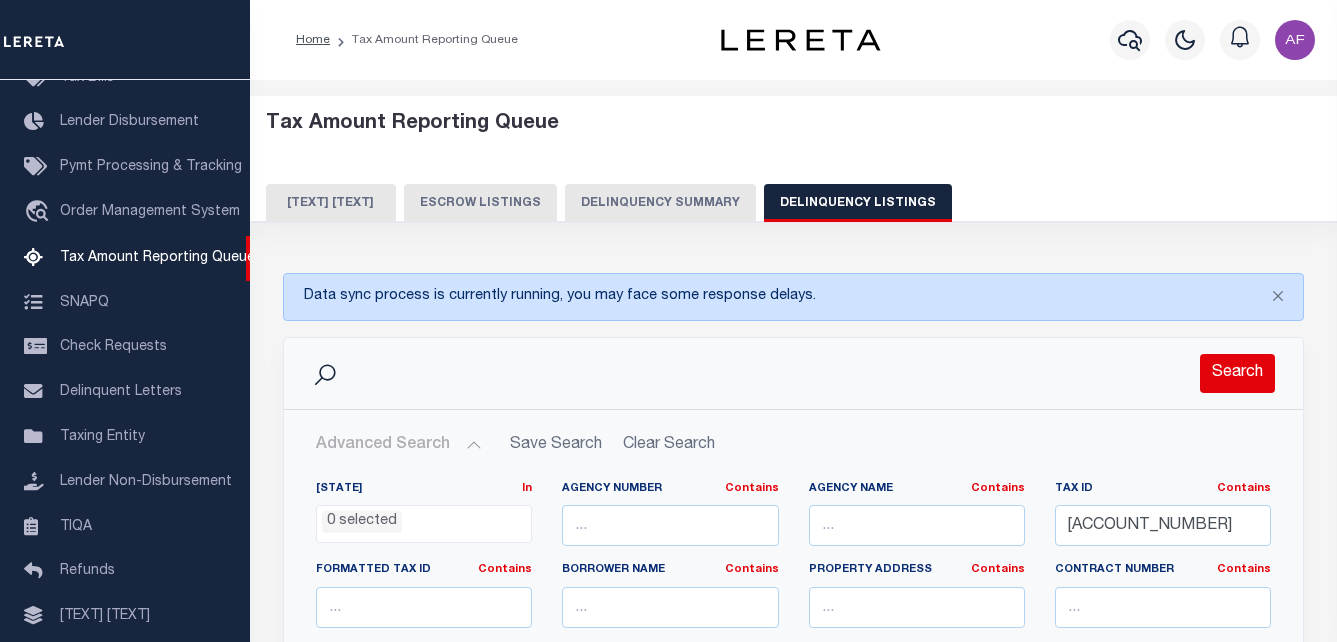 scroll, scrollTop: 0, scrollLeft: 0, axis: both 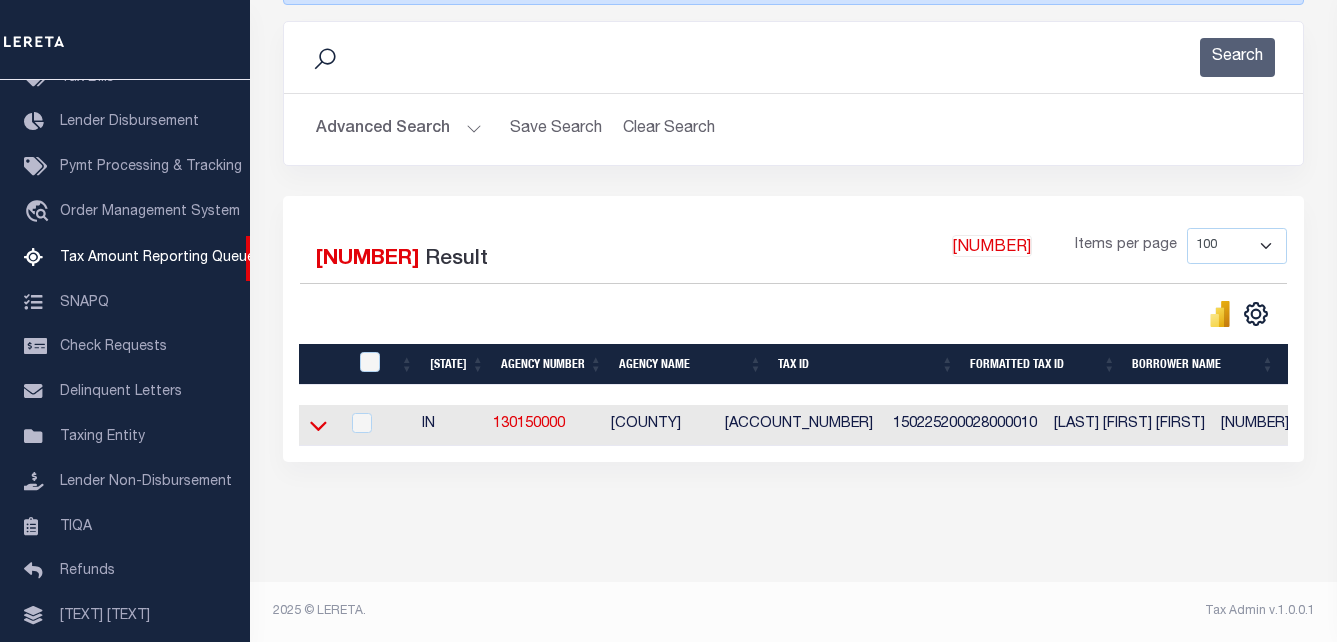 click at bounding box center (318, 425) 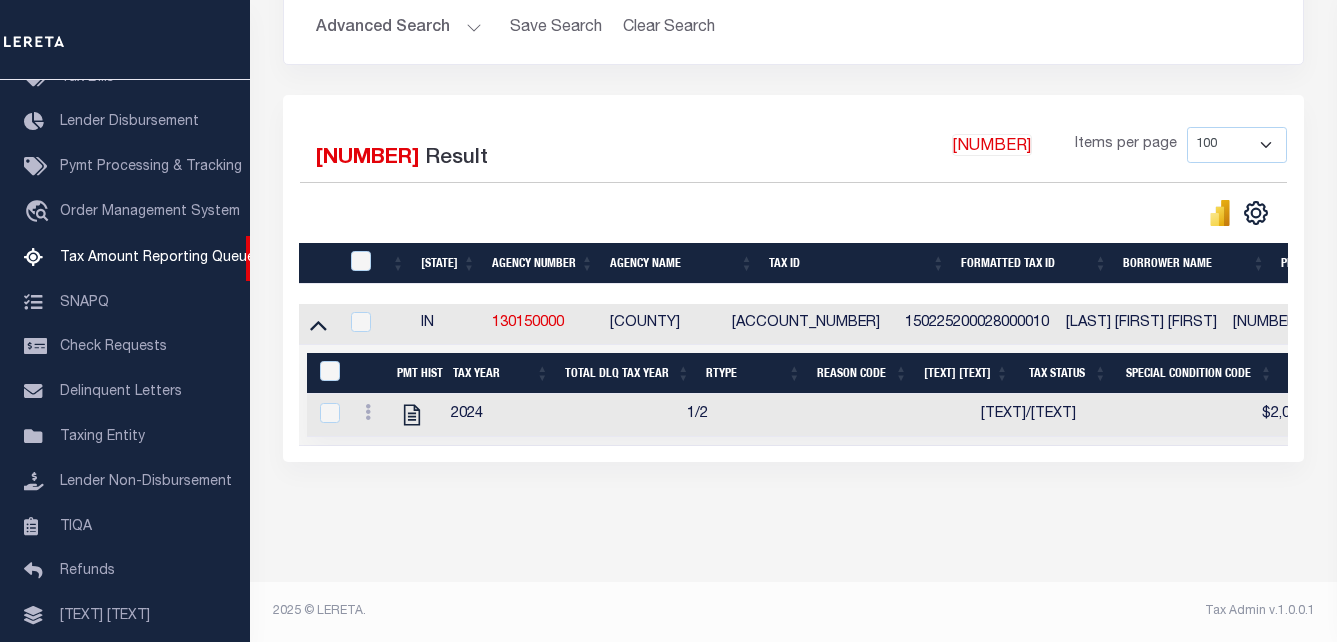 scroll, scrollTop: 433, scrollLeft: 0, axis: vertical 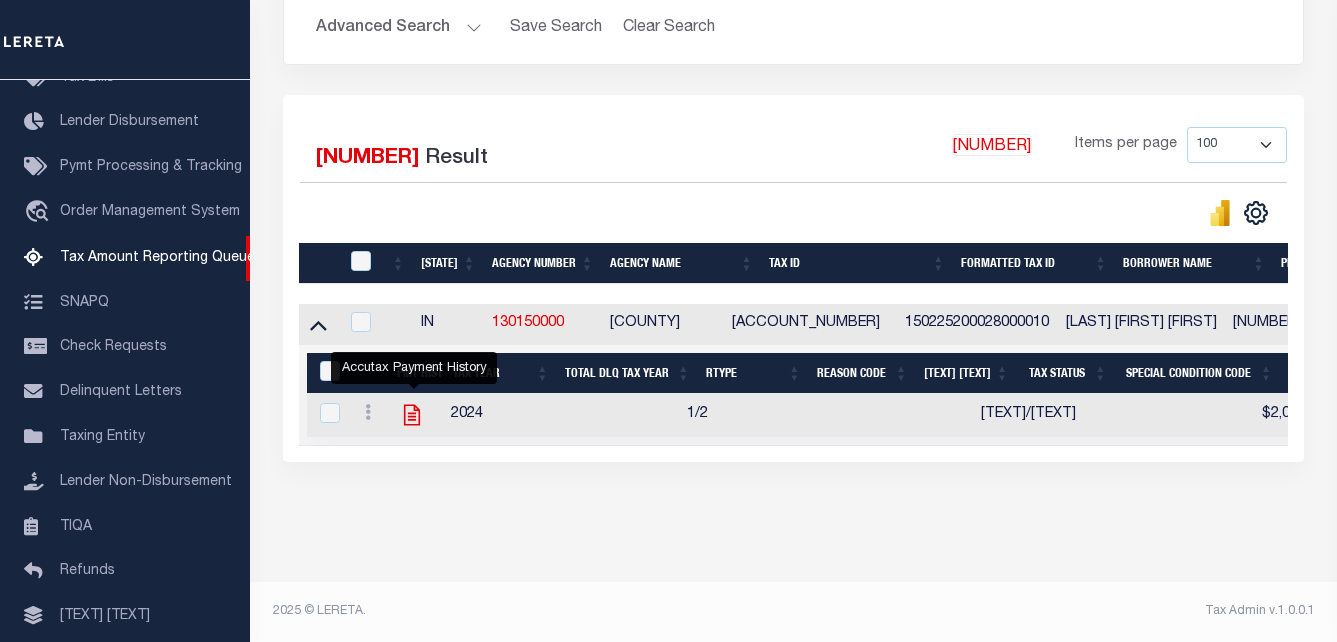click at bounding box center [412, 415] 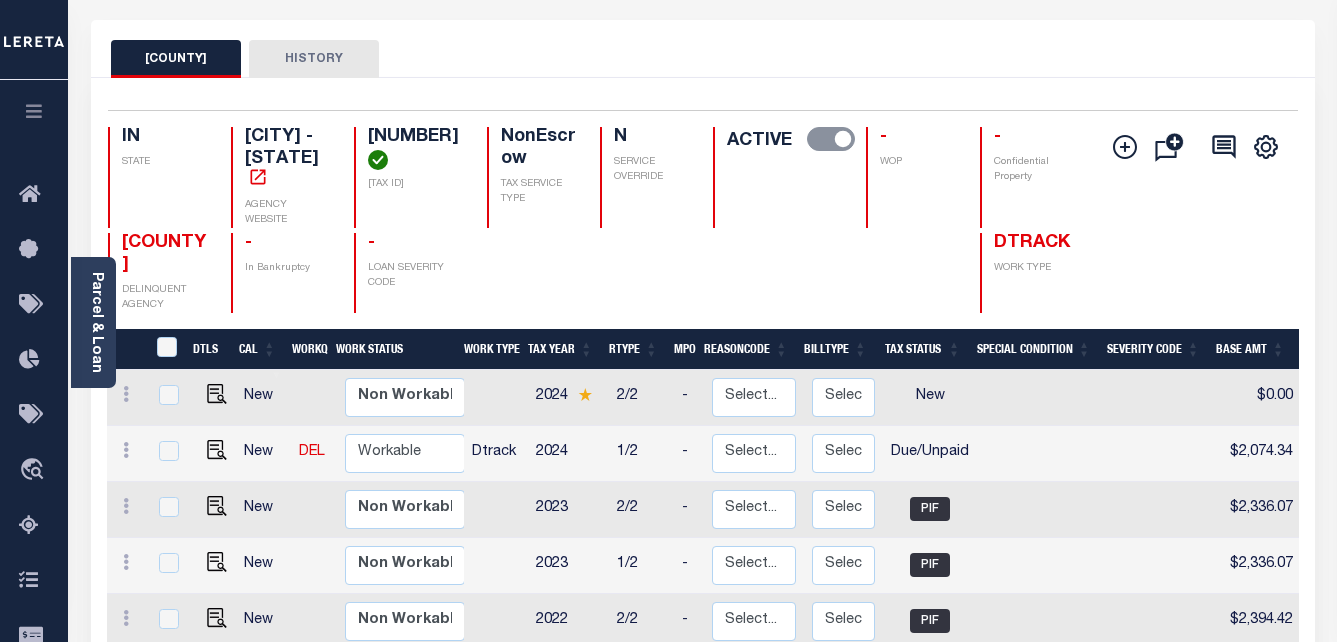 scroll, scrollTop: 100, scrollLeft: 0, axis: vertical 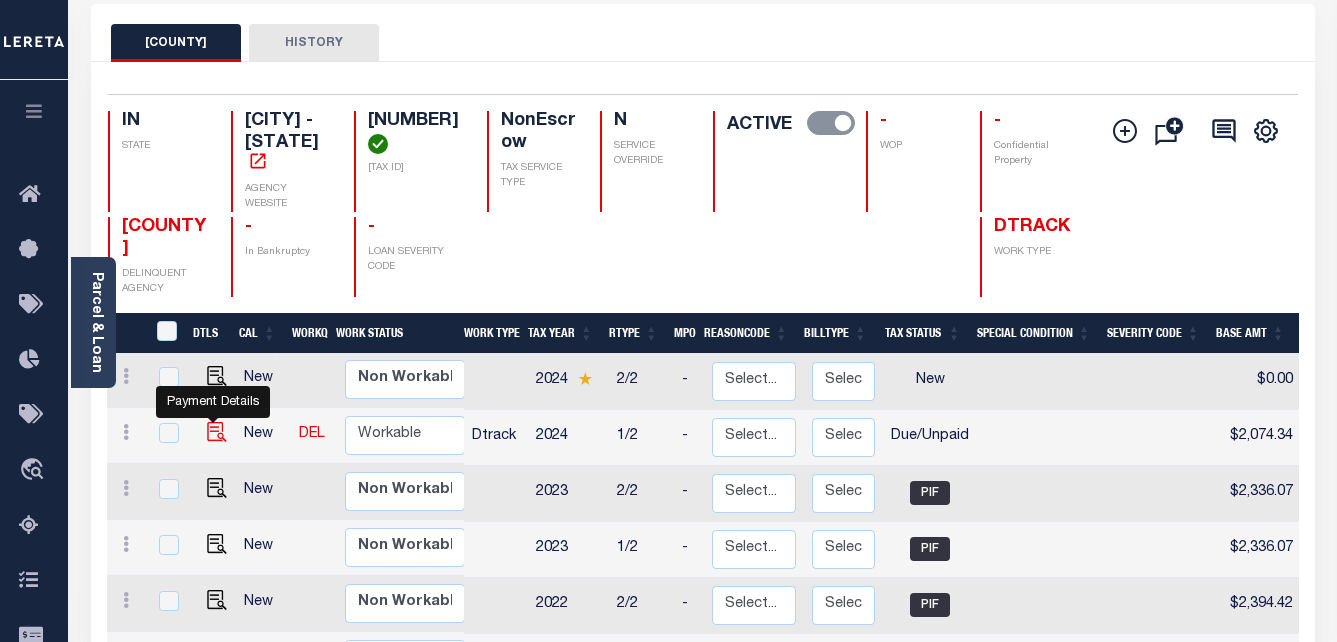 click at bounding box center (217, 432) 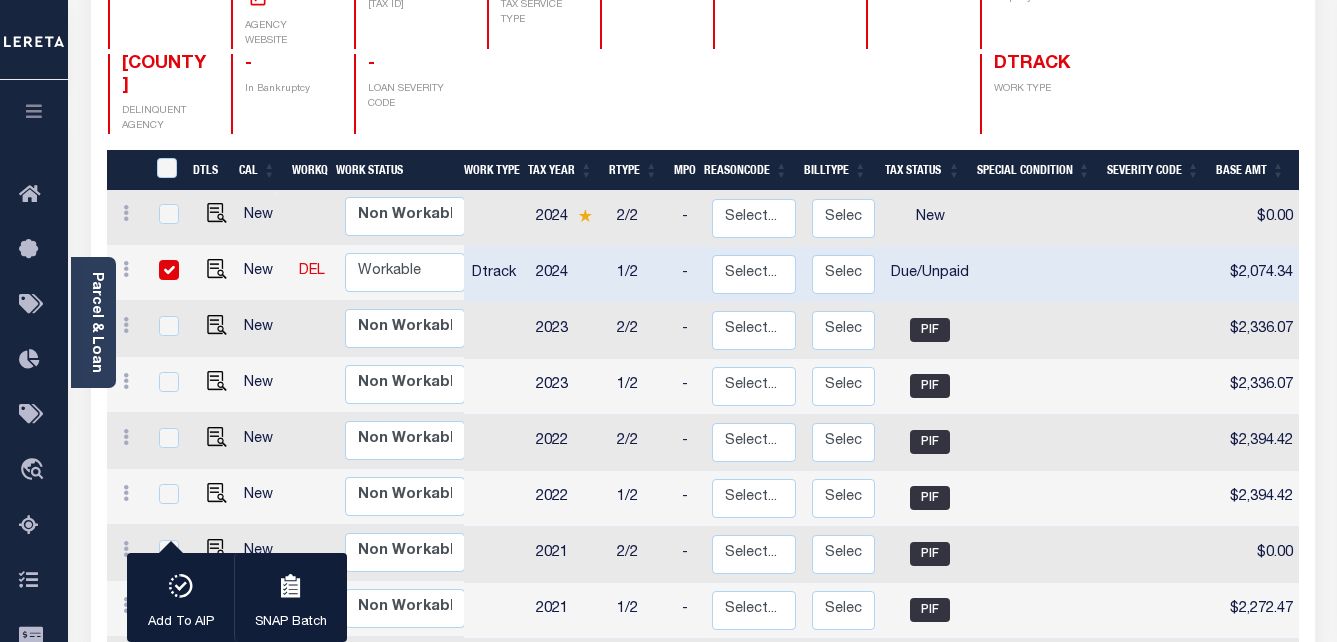 scroll, scrollTop: 300, scrollLeft: 0, axis: vertical 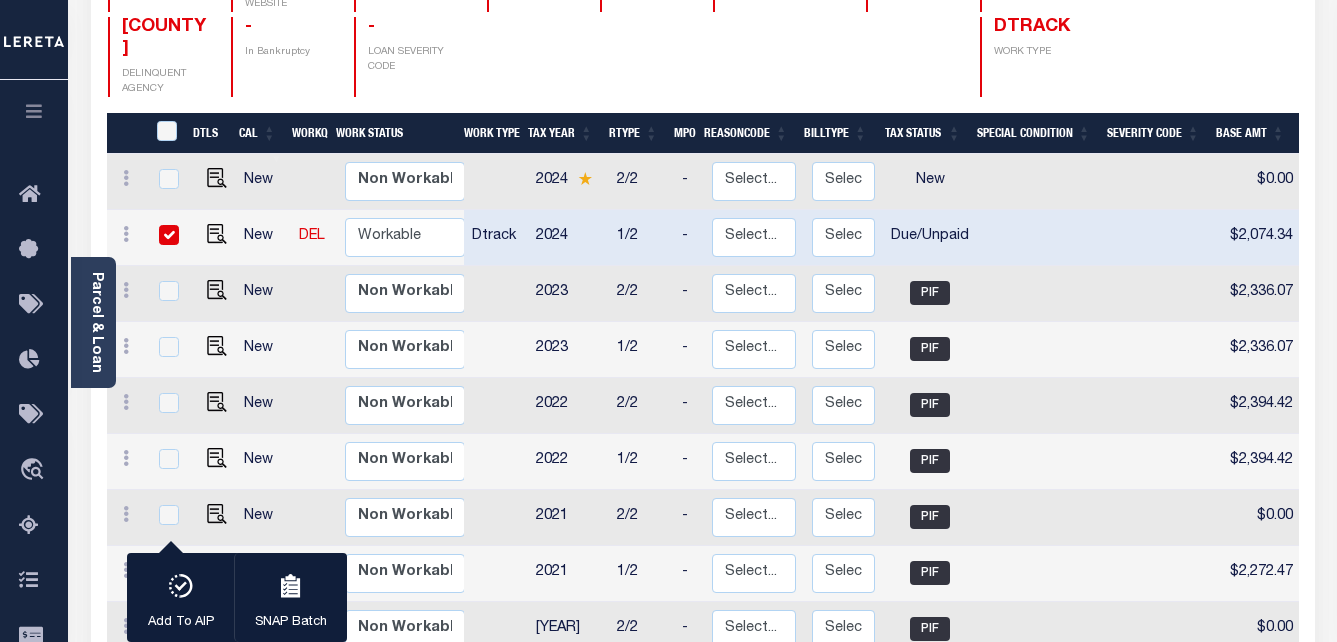 drag, startPoint x: 119, startPoint y: 34, endPoint x: 217, endPoint y: 83, distance: 109.56733 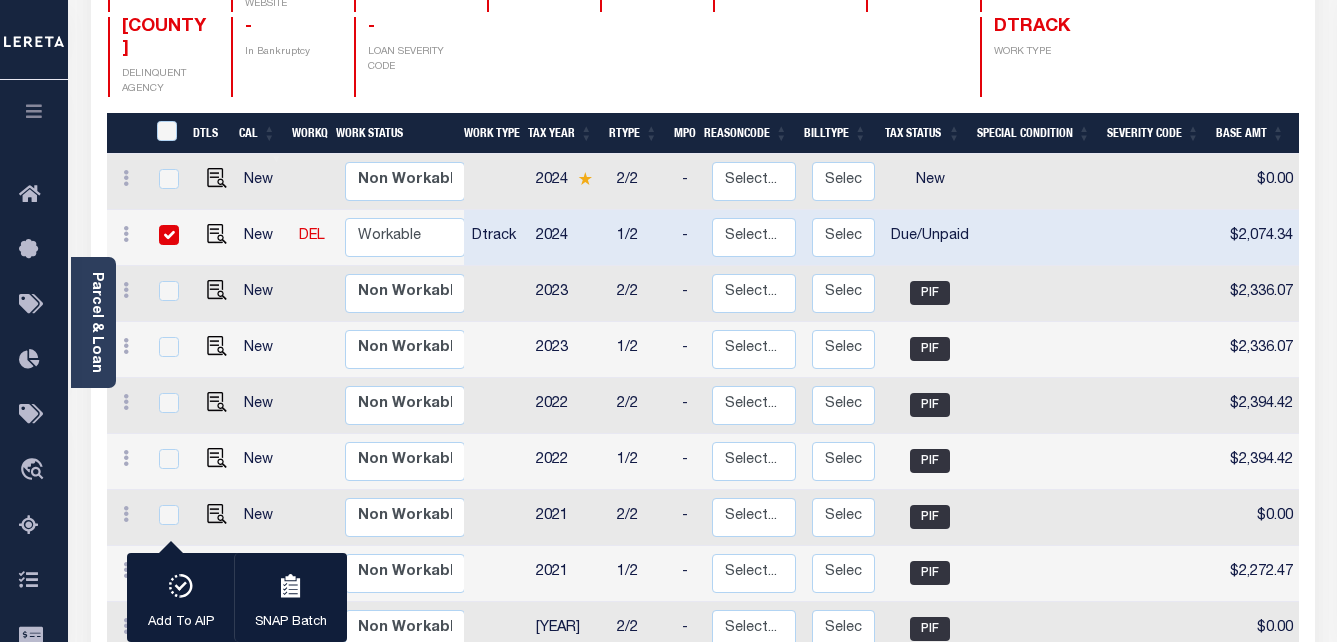 click on "DEARBORN COUNTY
DELINQUENT AGENCY
-
In Bankruptcy
-
LOAN SEVERITY CODE
DTRACK
WORK TYPE" at bounding box center [604, 57] 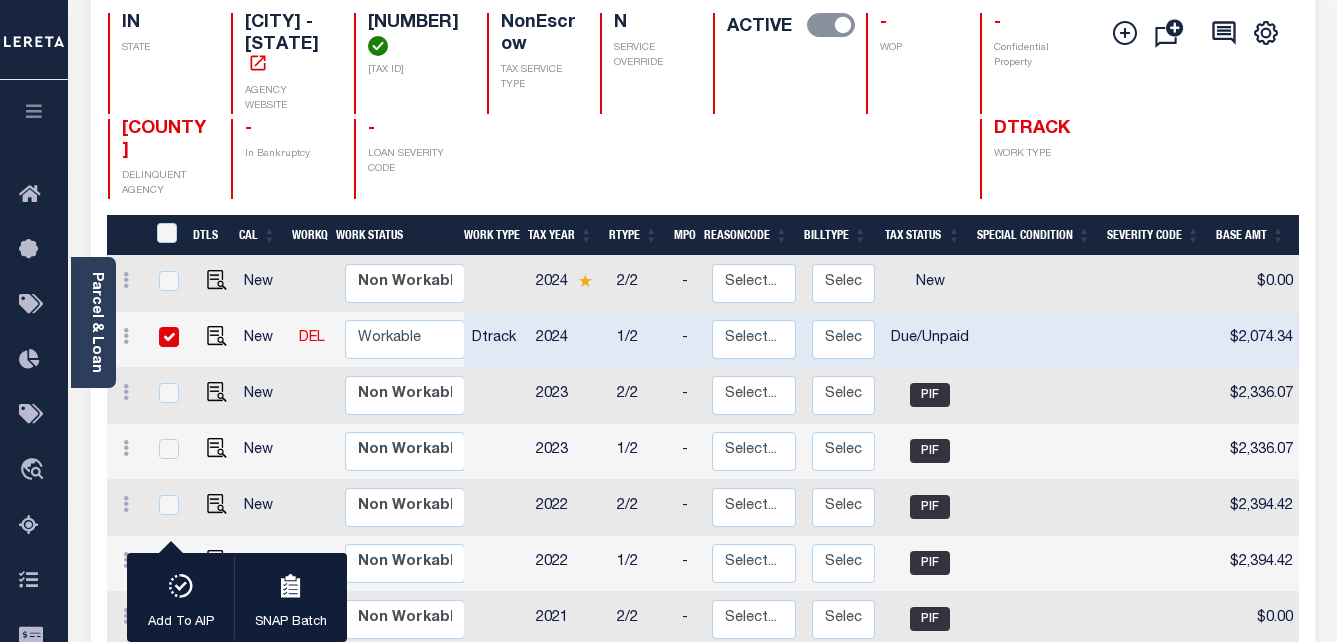 scroll, scrollTop: 100, scrollLeft: 0, axis: vertical 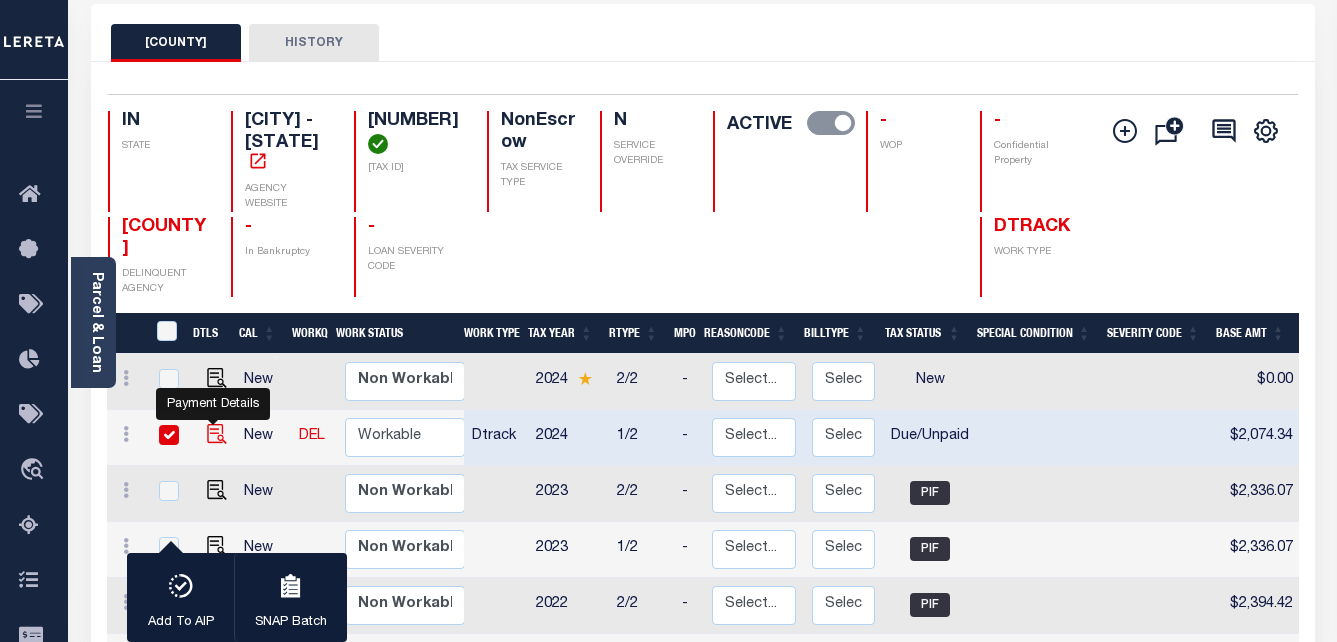 click at bounding box center [217, 434] 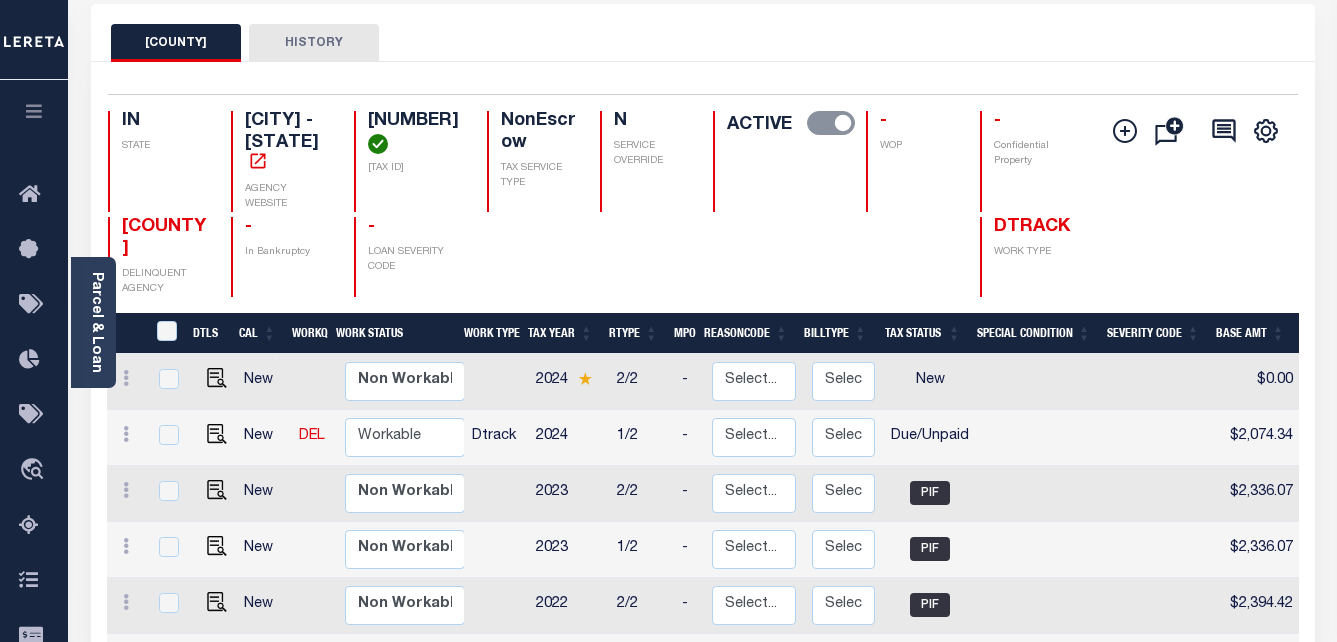 scroll, scrollTop: 2, scrollLeft: 0, axis: vertical 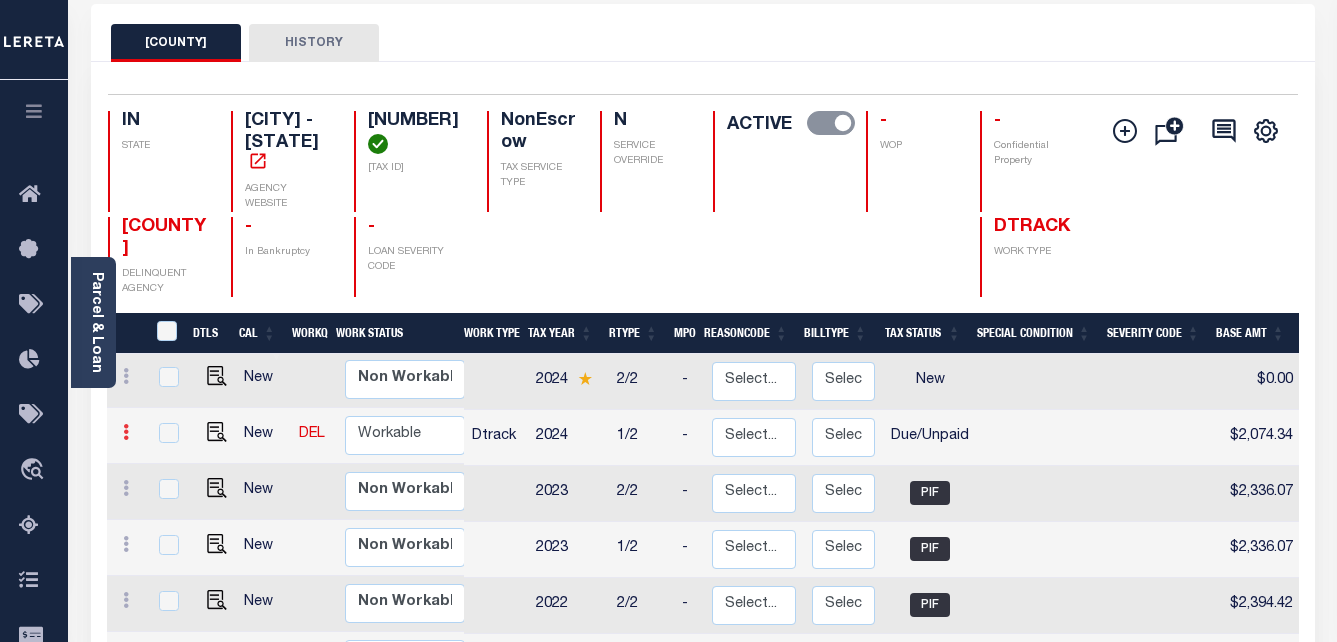 click at bounding box center (126, 432) 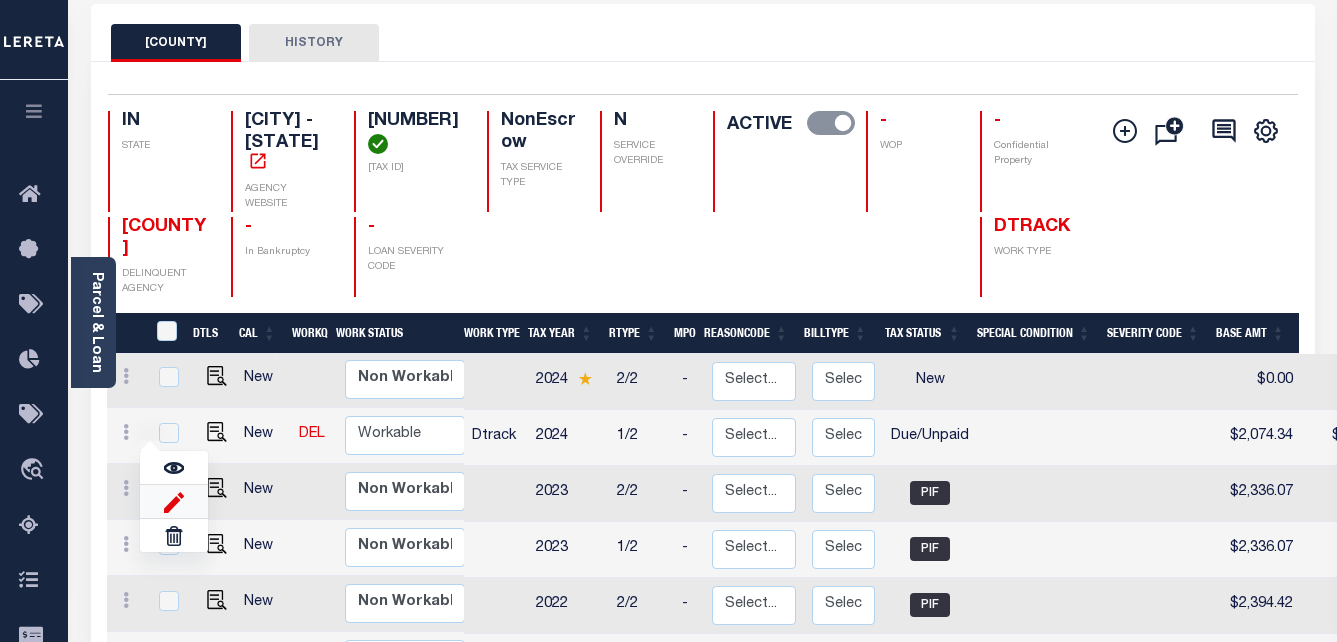 click at bounding box center [174, 501] 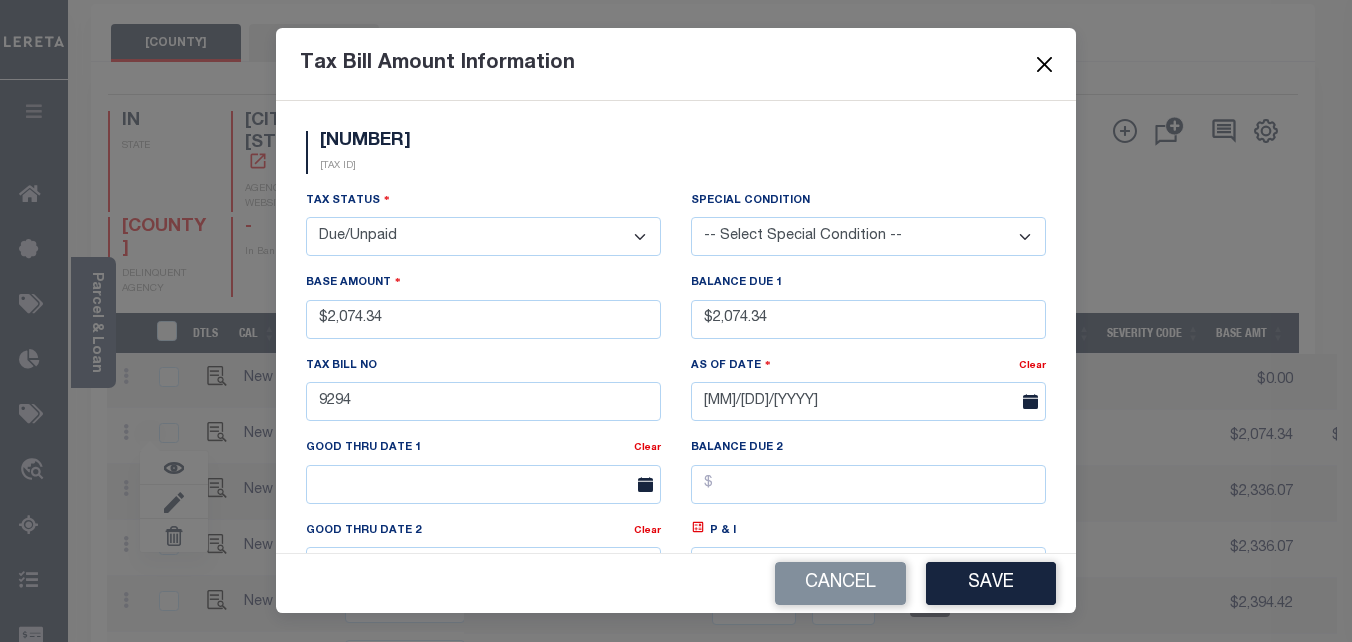 click at bounding box center [1045, 64] 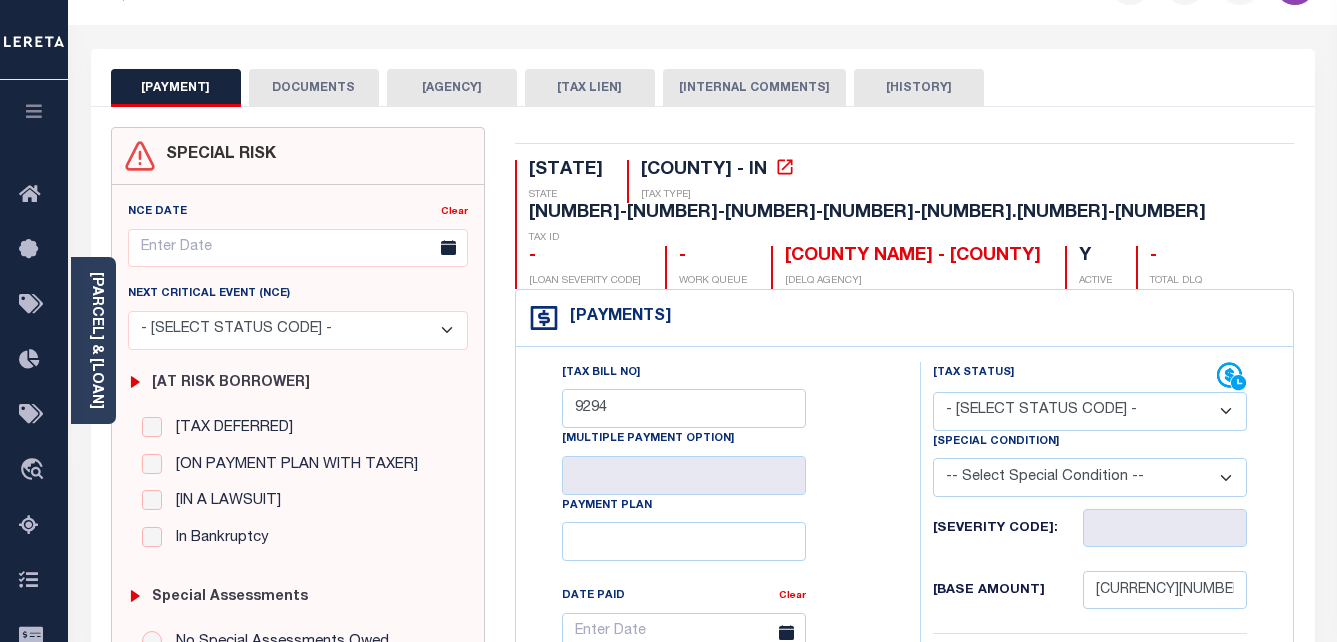 scroll, scrollTop: 0, scrollLeft: 0, axis: both 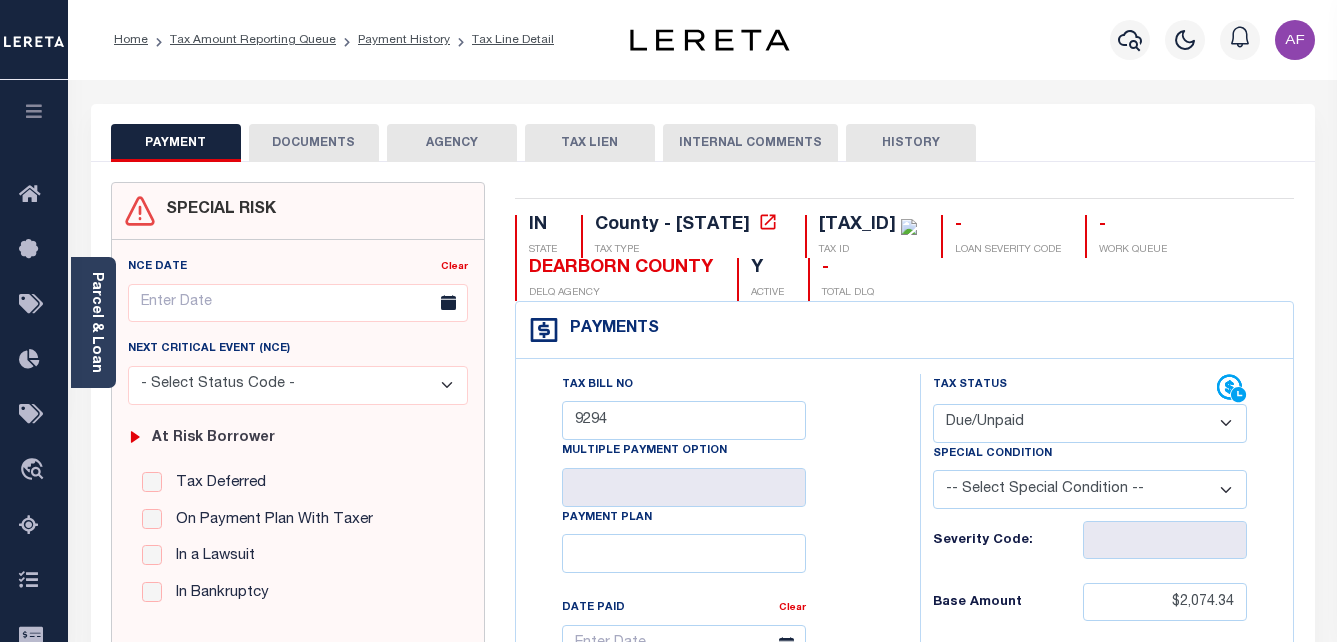 drag, startPoint x: 761, startPoint y: 225, endPoint x: 981, endPoint y: 225, distance: 220 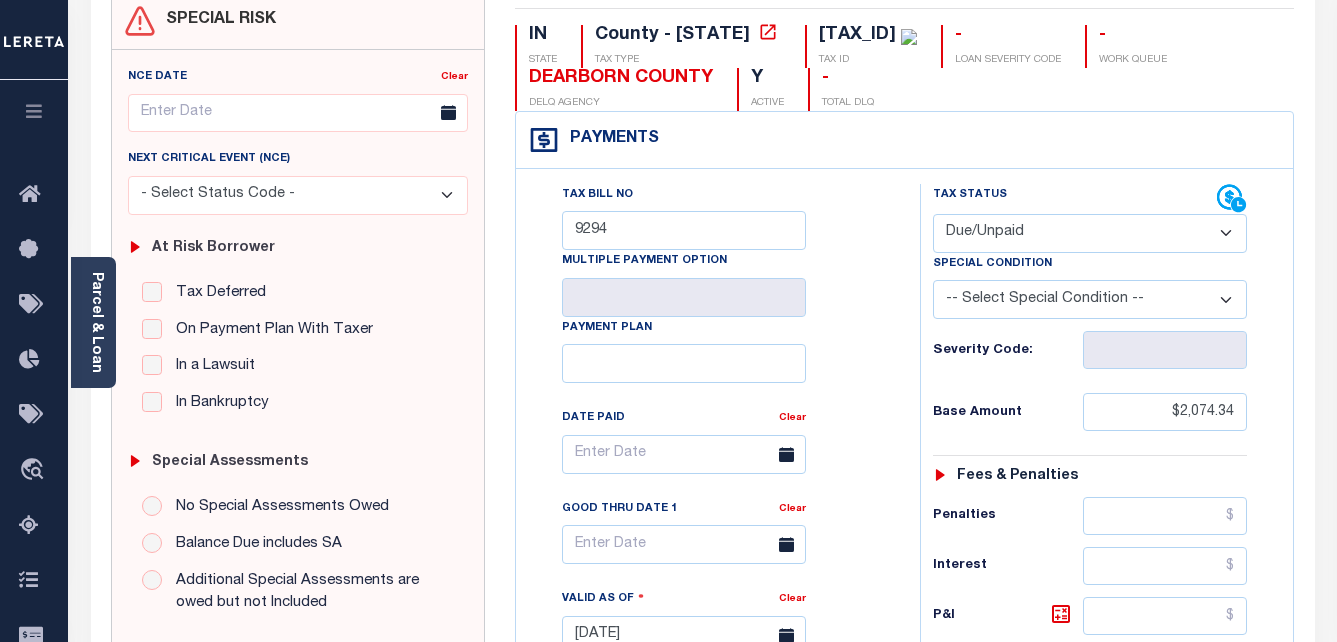 scroll, scrollTop: 100, scrollLeft: 0, axis: vertical 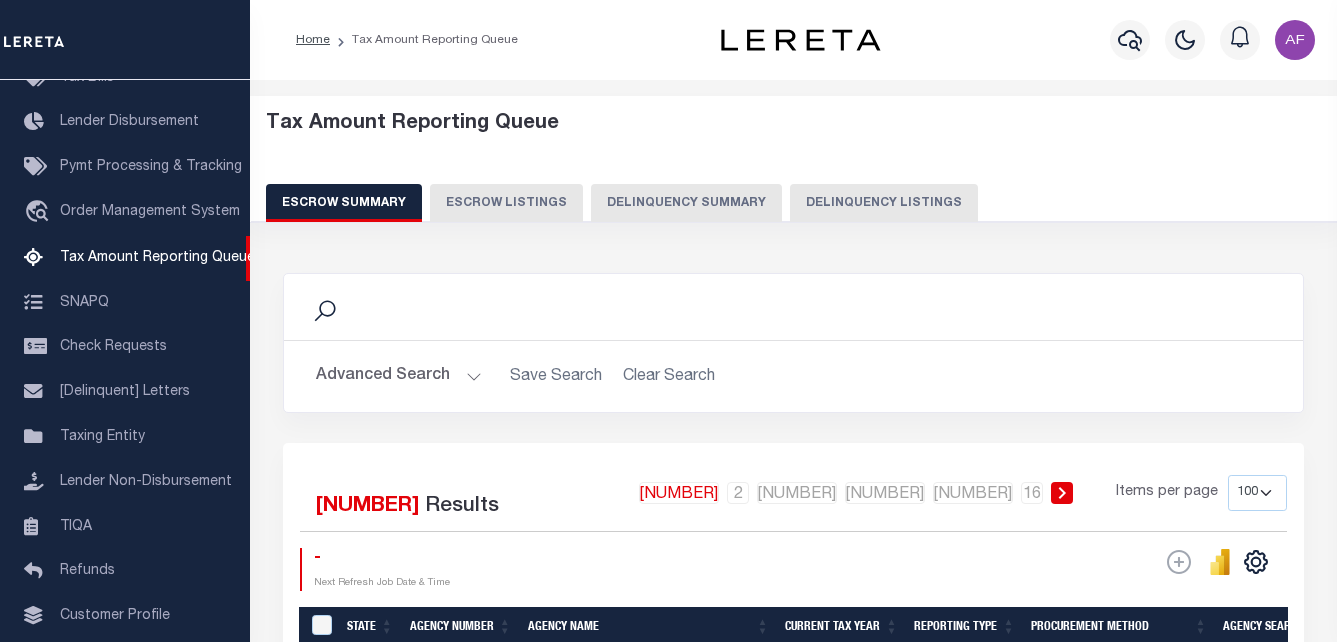 click on "Delinquency Listings" at bounding box center [884, 203] 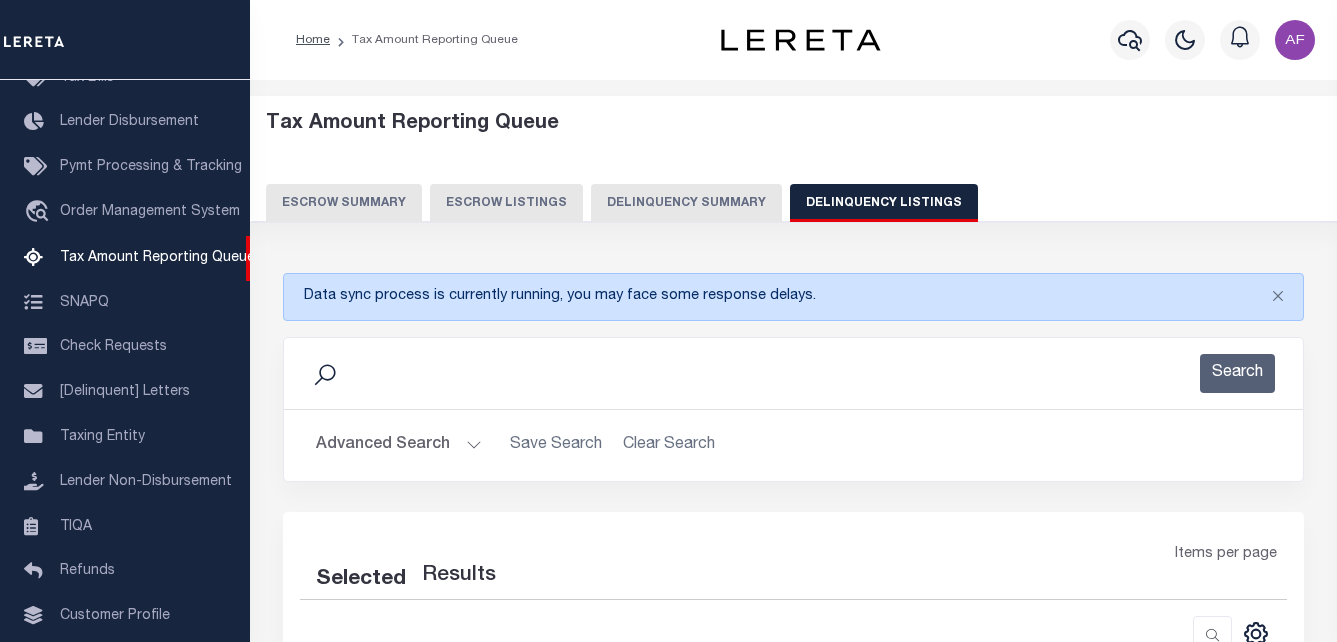 click on "Advanced Search" at bounding box center (399, 445) 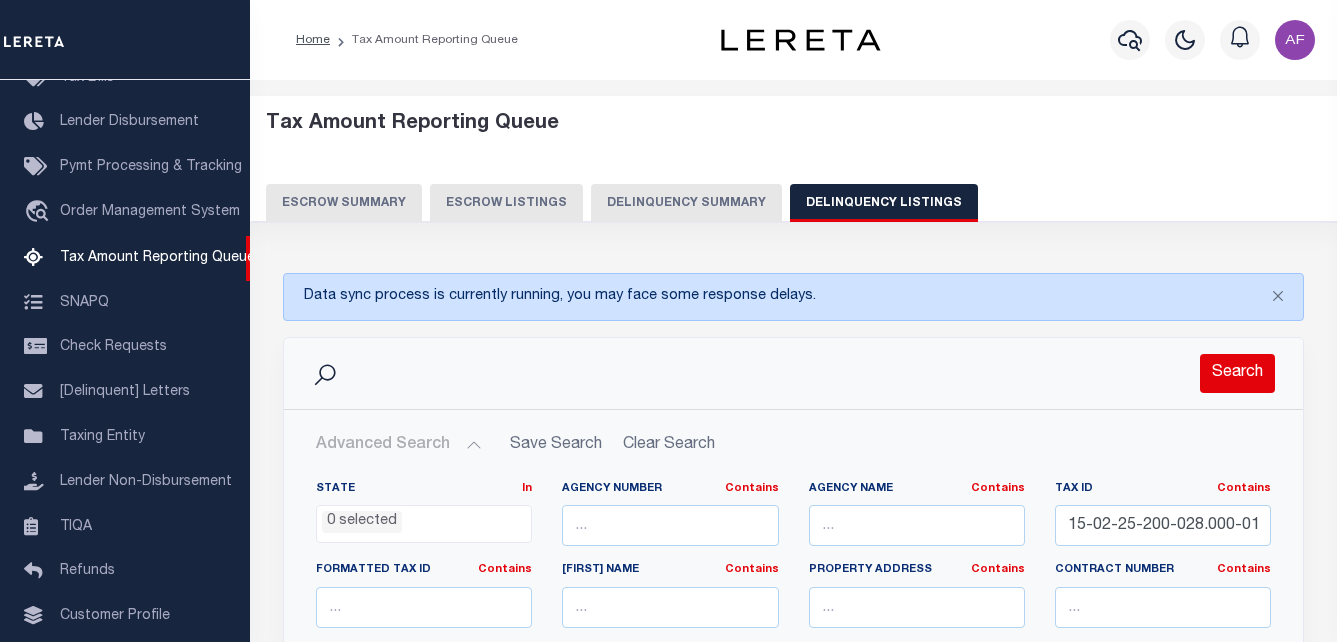 click on "Search" at bounding box center [1237, 373] 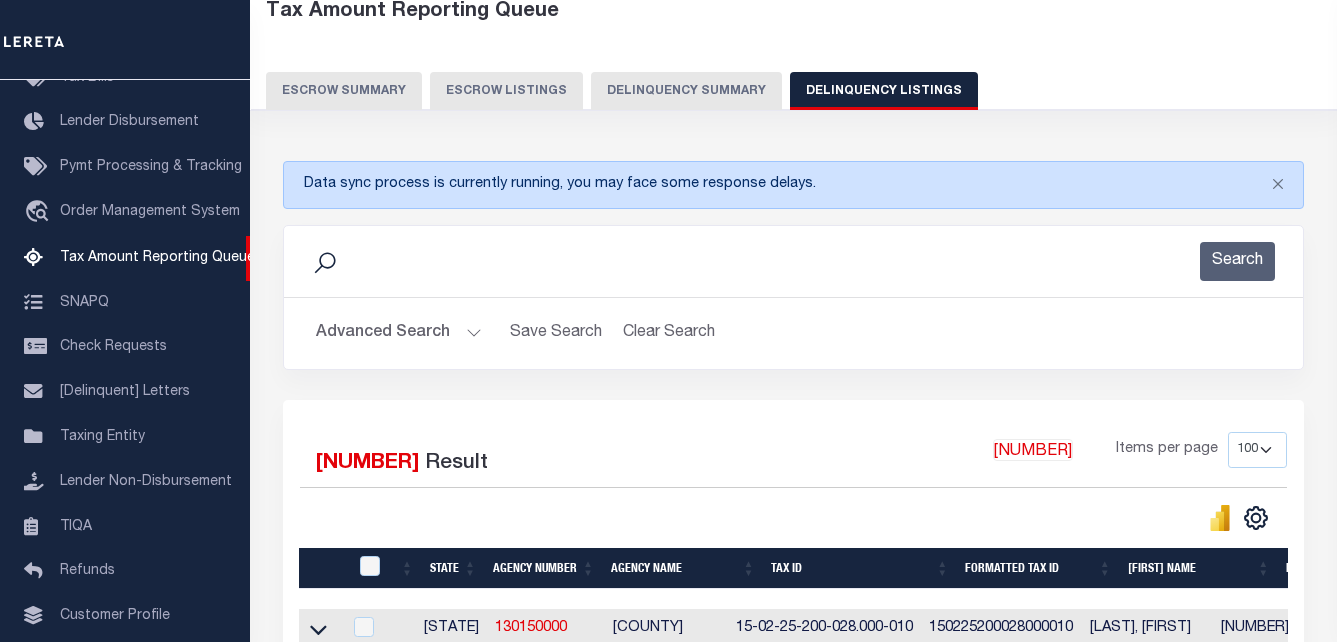 scroll, scrollTop: 200, scrollLeft: 0, axis: vertical 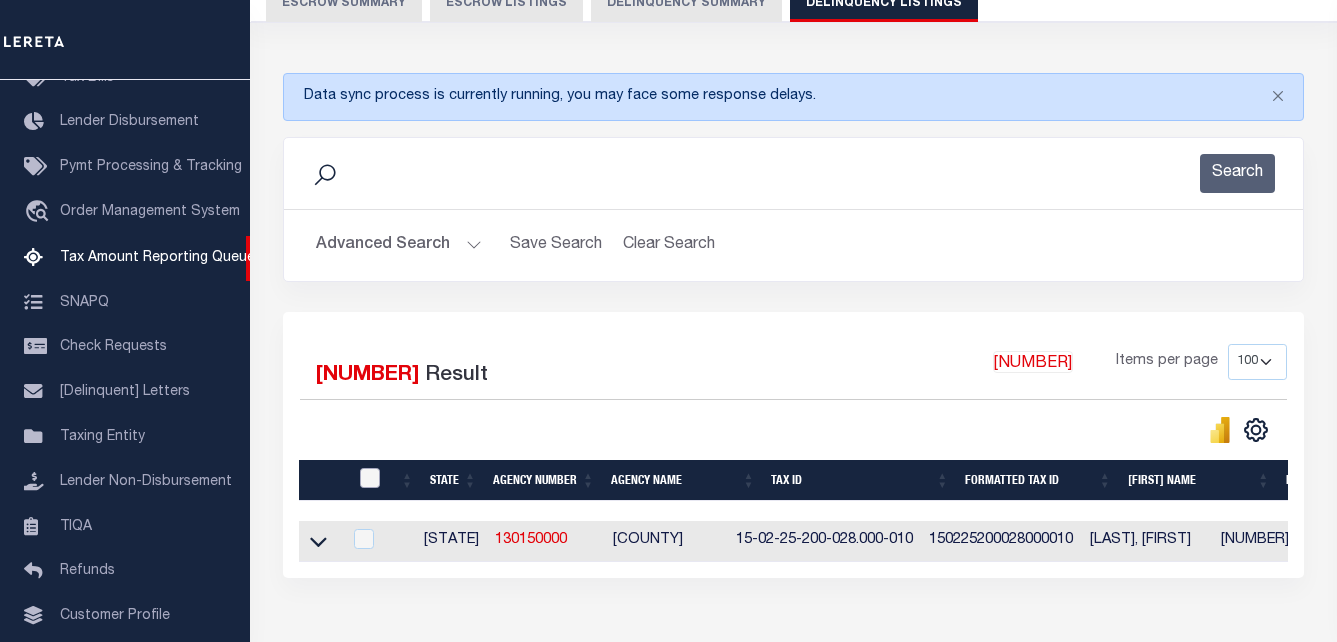 click at bounding box center [370, 478] 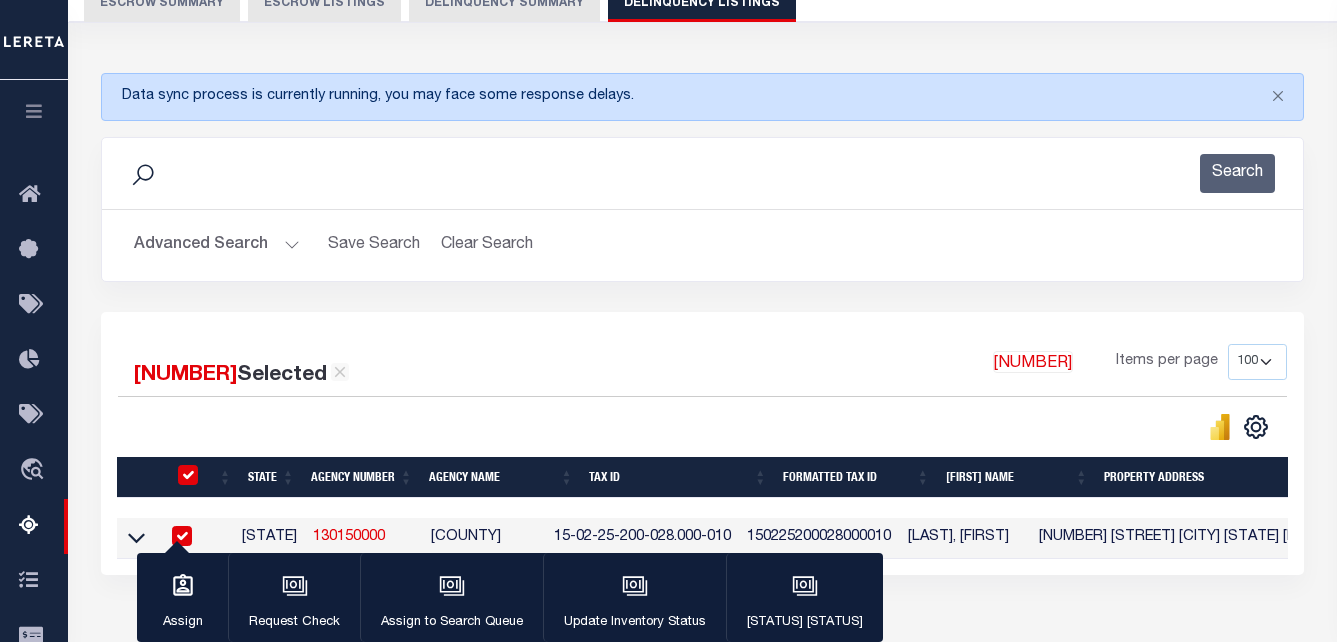 click at bounding box center [188, 475] 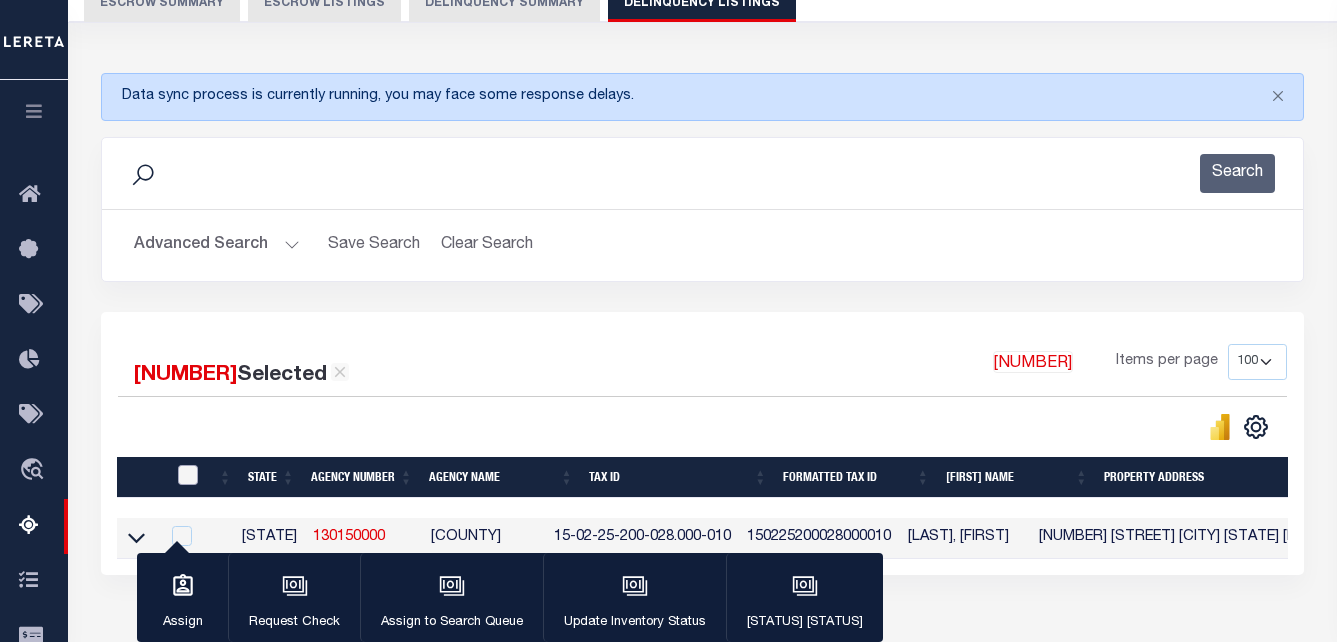 checkbox on "false" 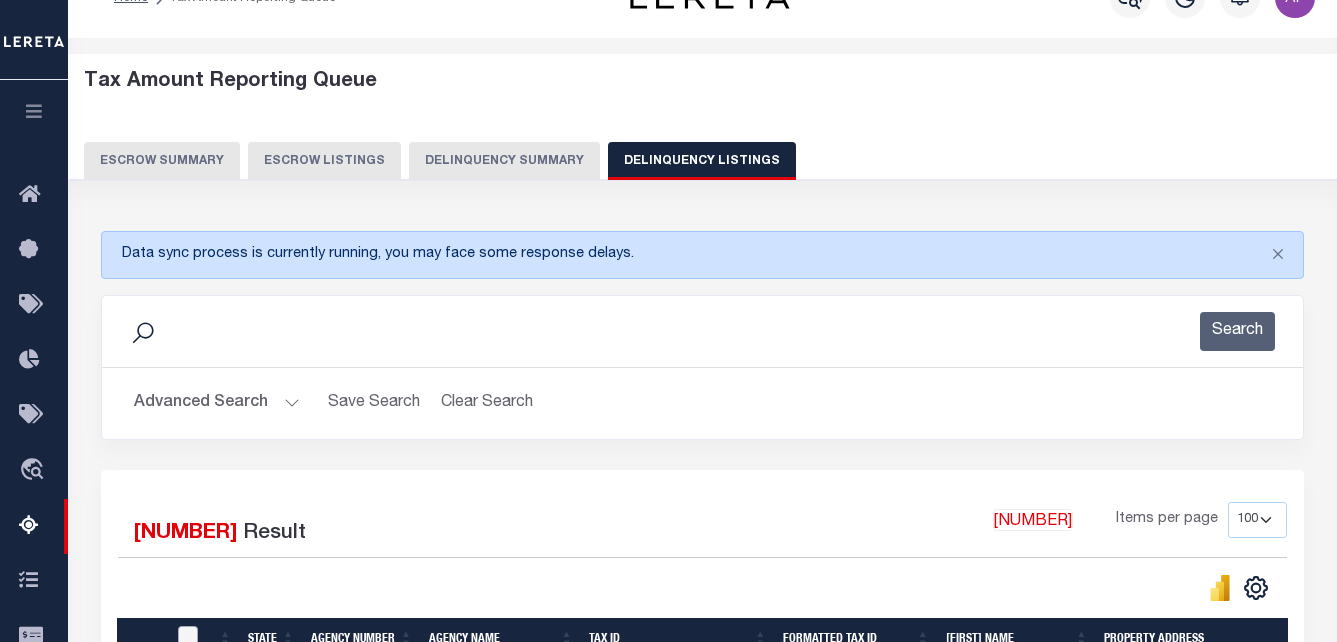 scroll, scrollTop: 0, scrollLeft: 0, axis: both 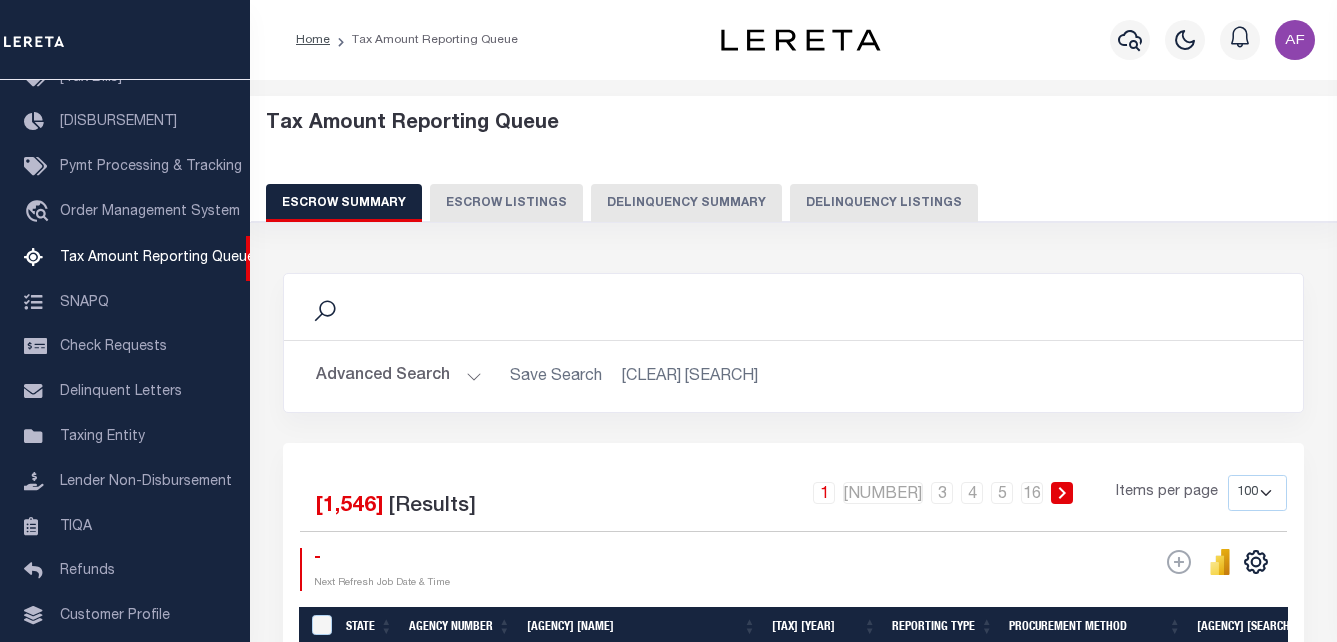 click on "Delinquency Listings" at bounding box center (884, 203) 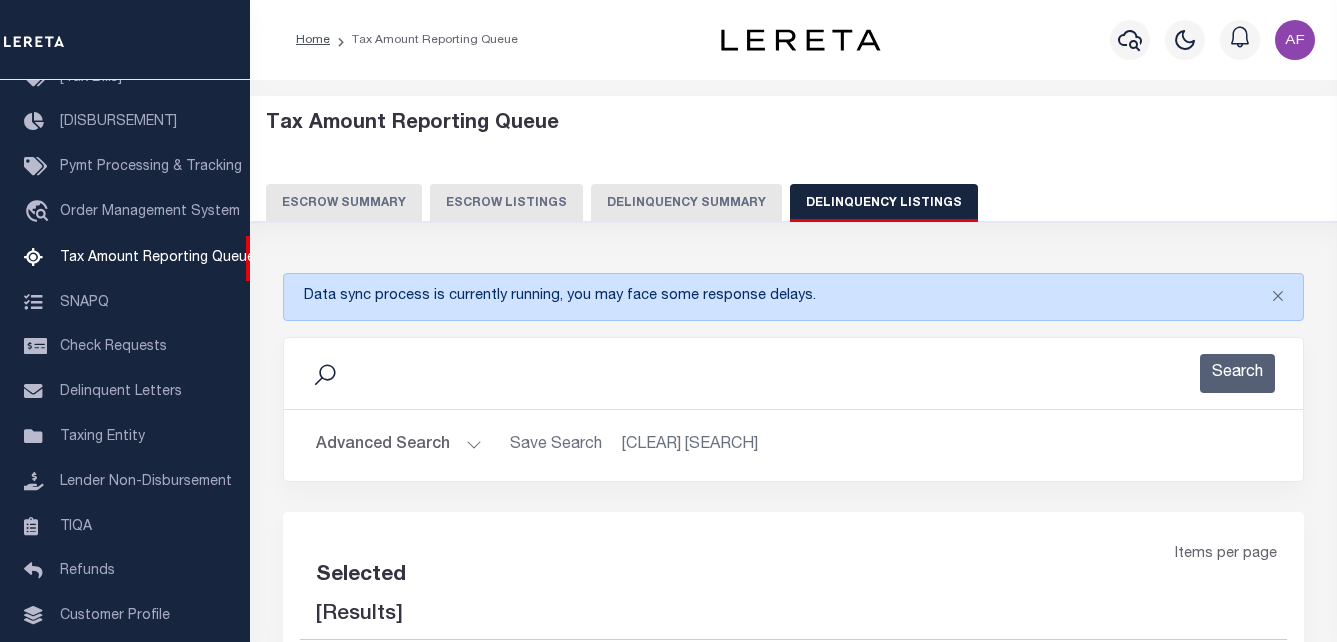 click on "Advanced Search" at bounding box center (399, 445) 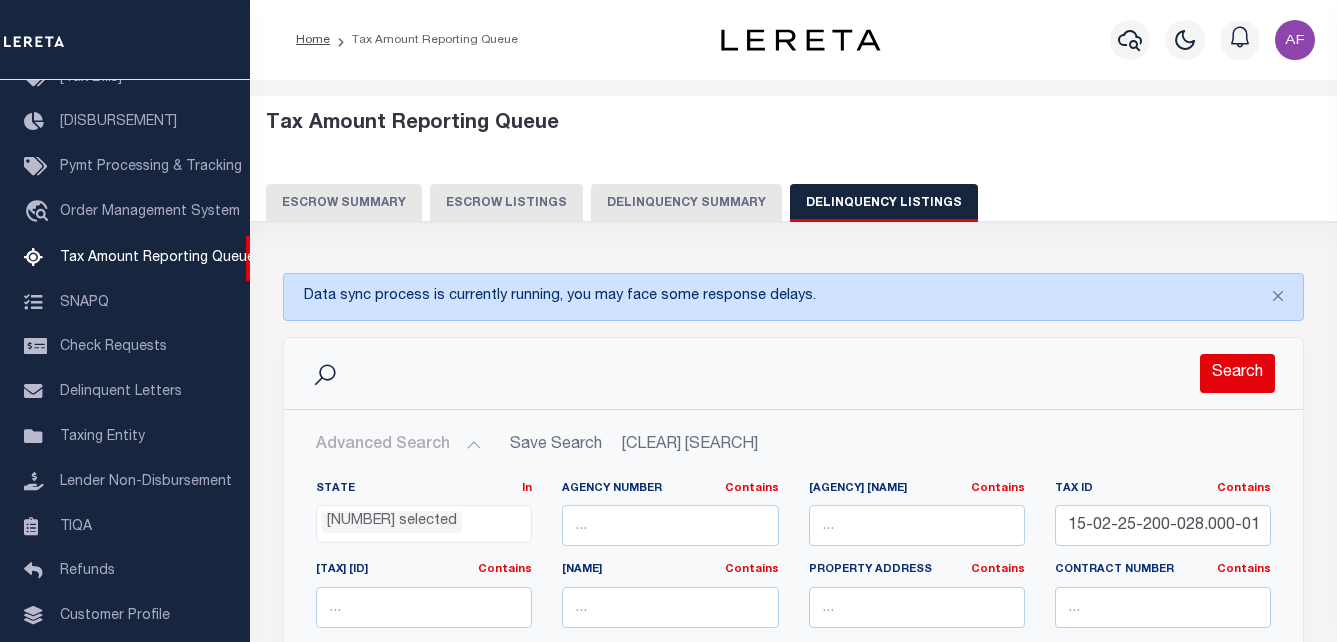 click on "Search" at bounding box center [1237, 373] 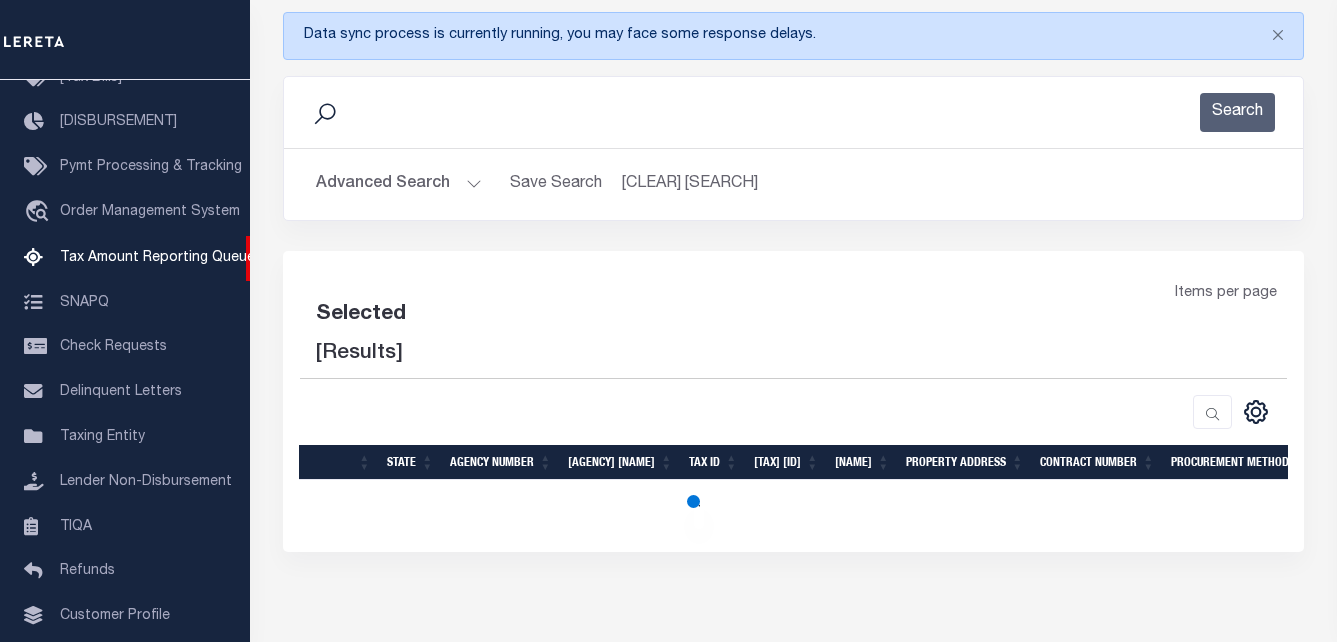 scroll, scrollTop: 300, scrollLeft: 0, axis: vertical 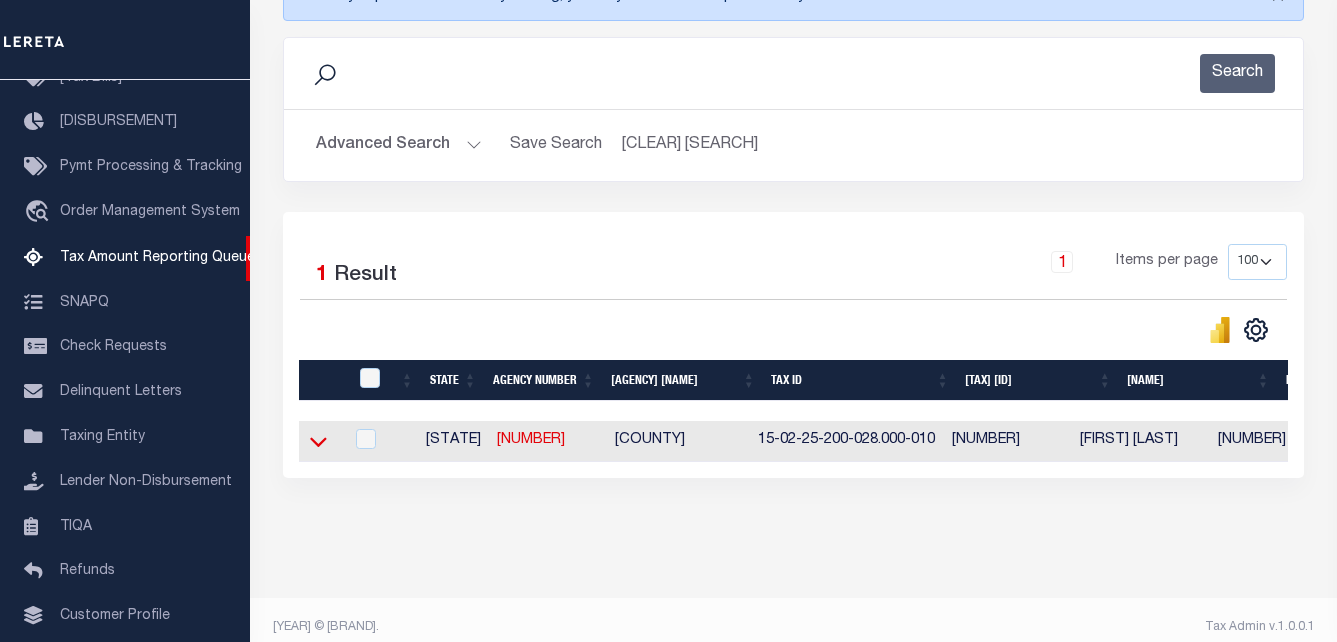 click at bounding box center [318, 441] 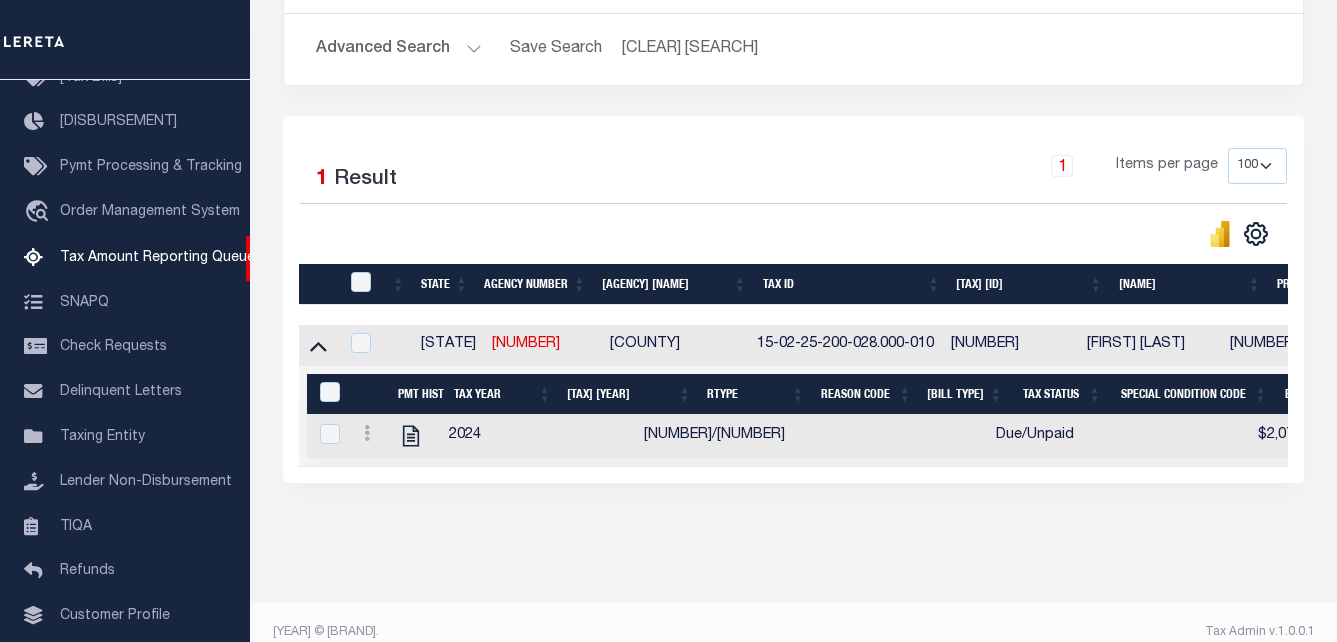 scroll, scrollTop: 400, scrollLeft: 0, axis: vertical 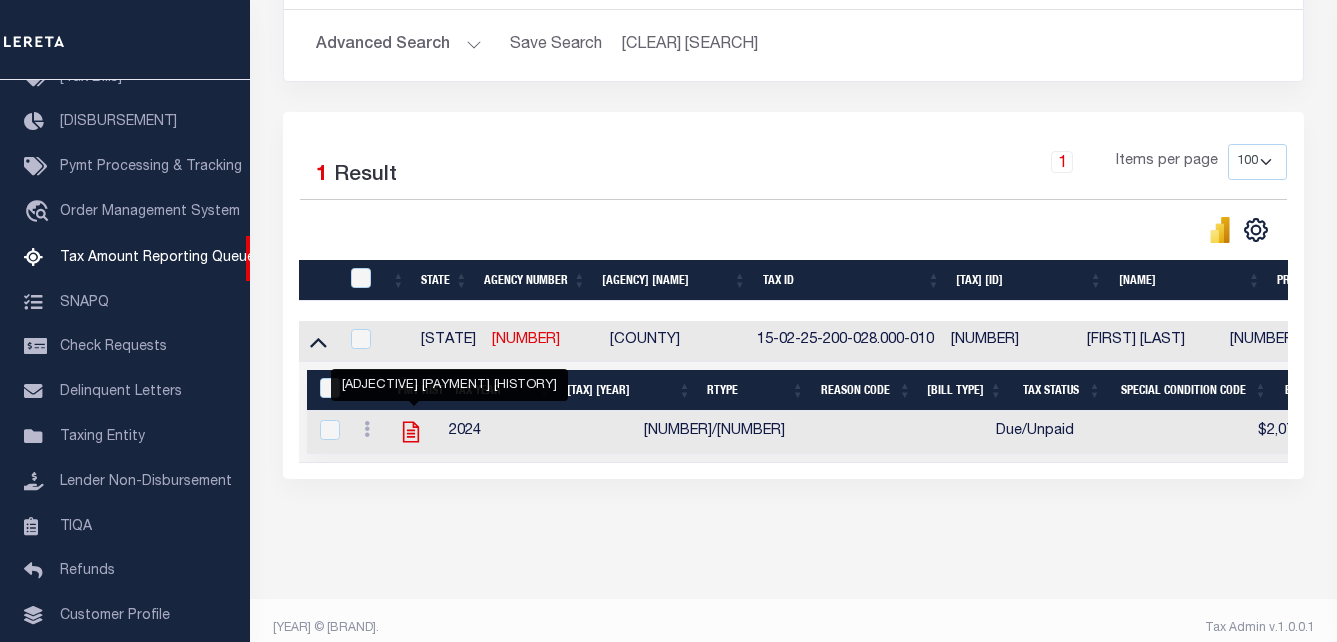 click at bounding box center (411, 432) 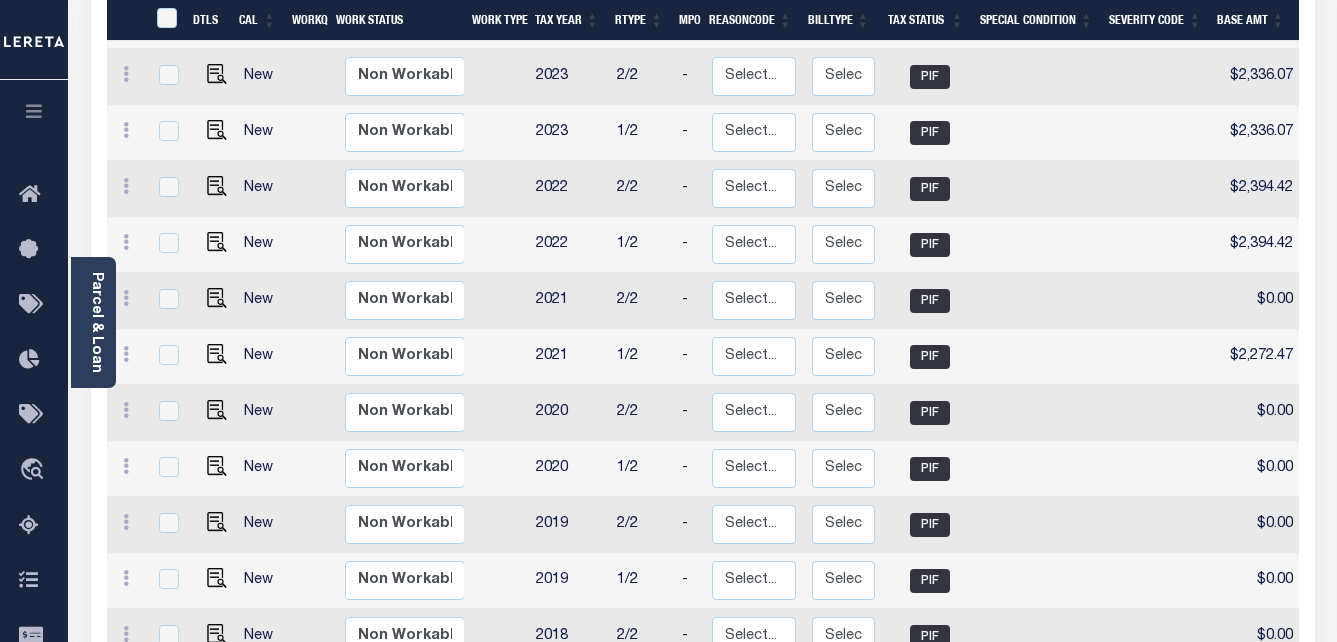 scroll, scrollTop: 500, scrollLeft: 0, axis: vertical 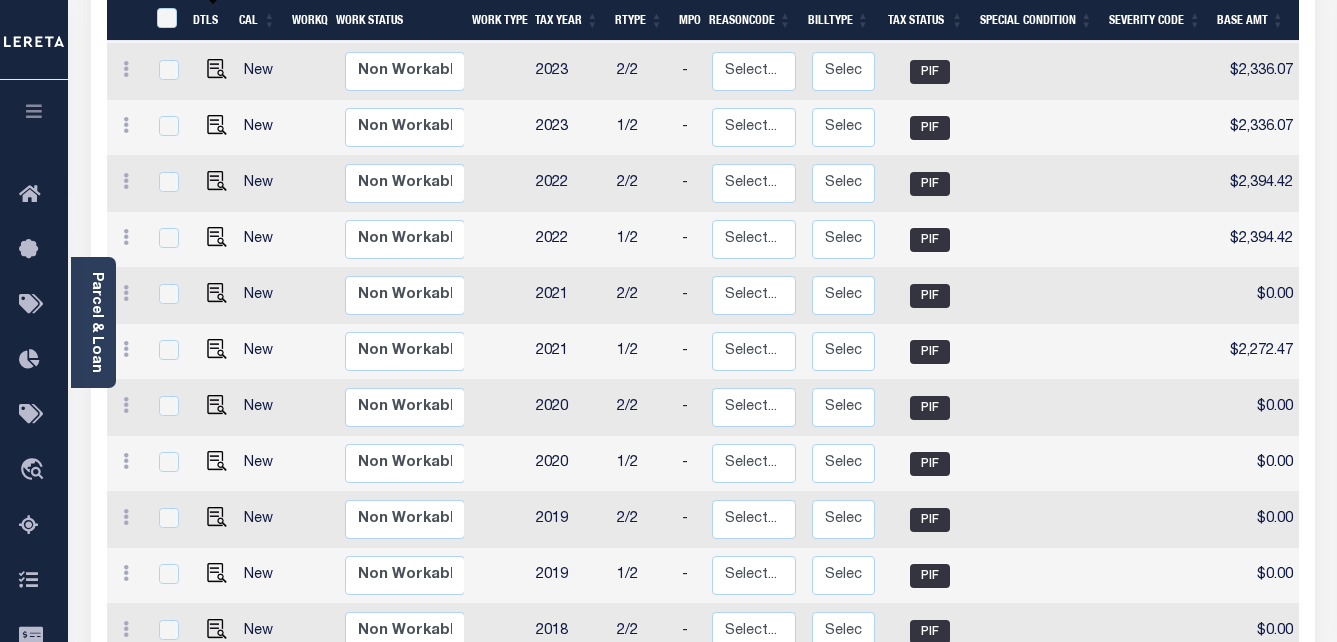 click at bounding box center [217, 13] 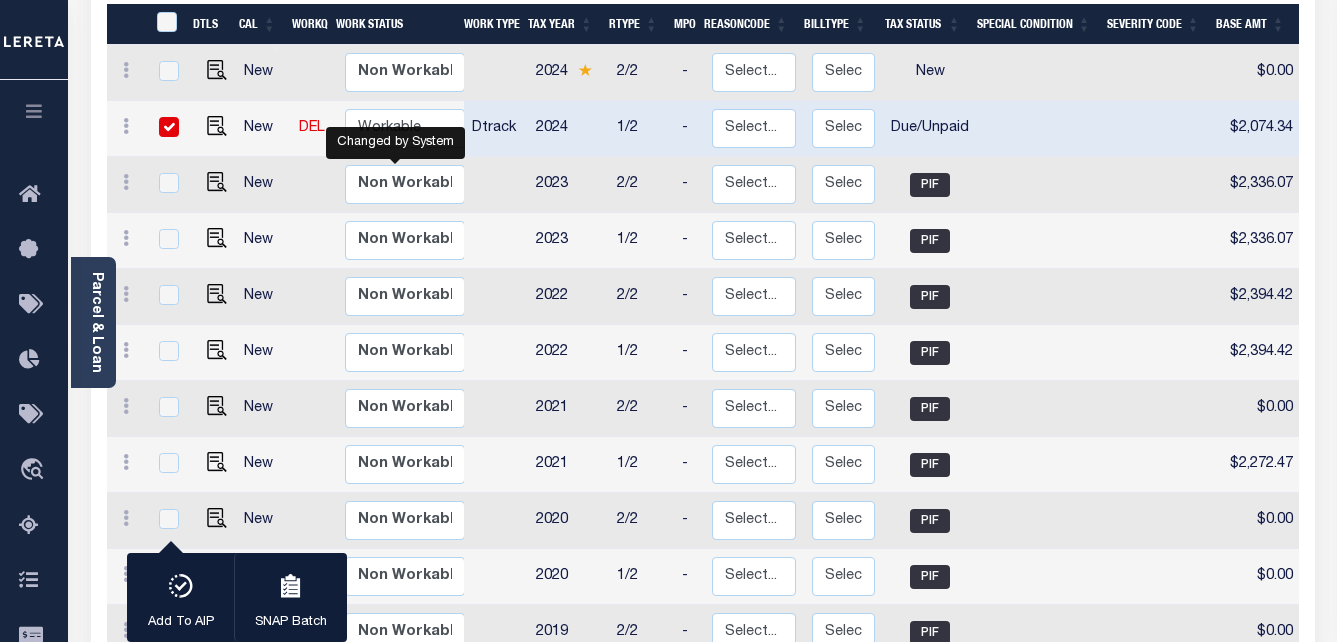 scroll, scrollTop: 300, scrollLeft: 0, axis: vertical 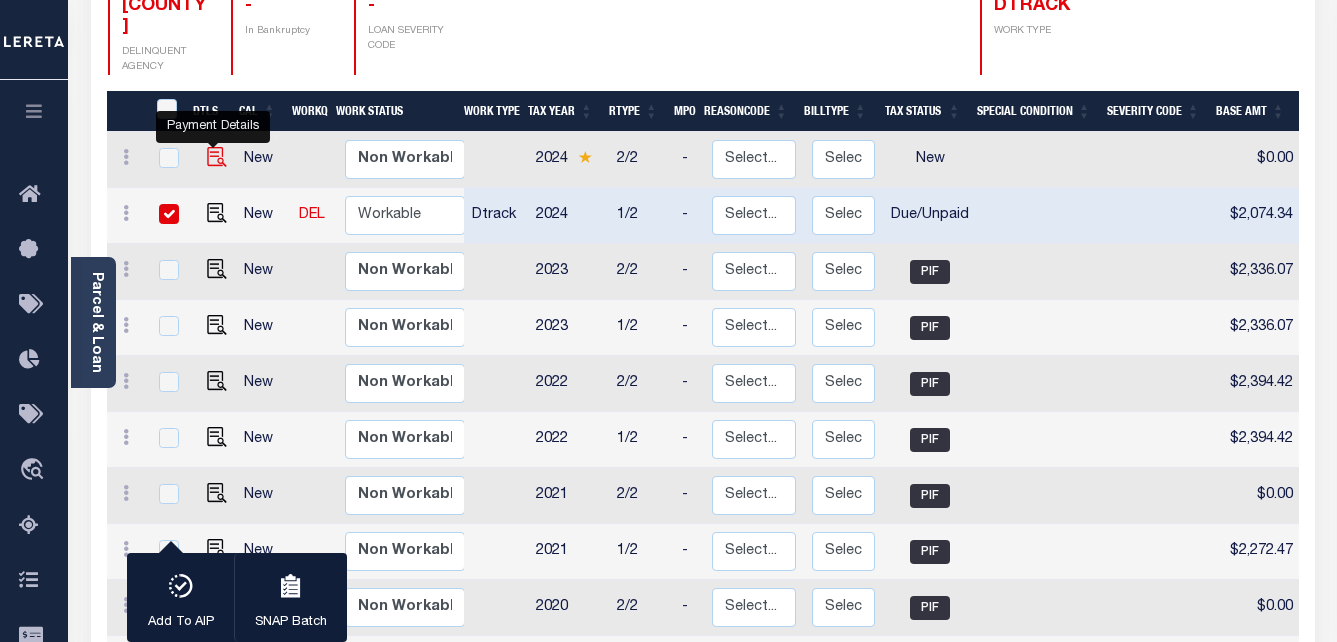 click at bounding box center (217, 157) 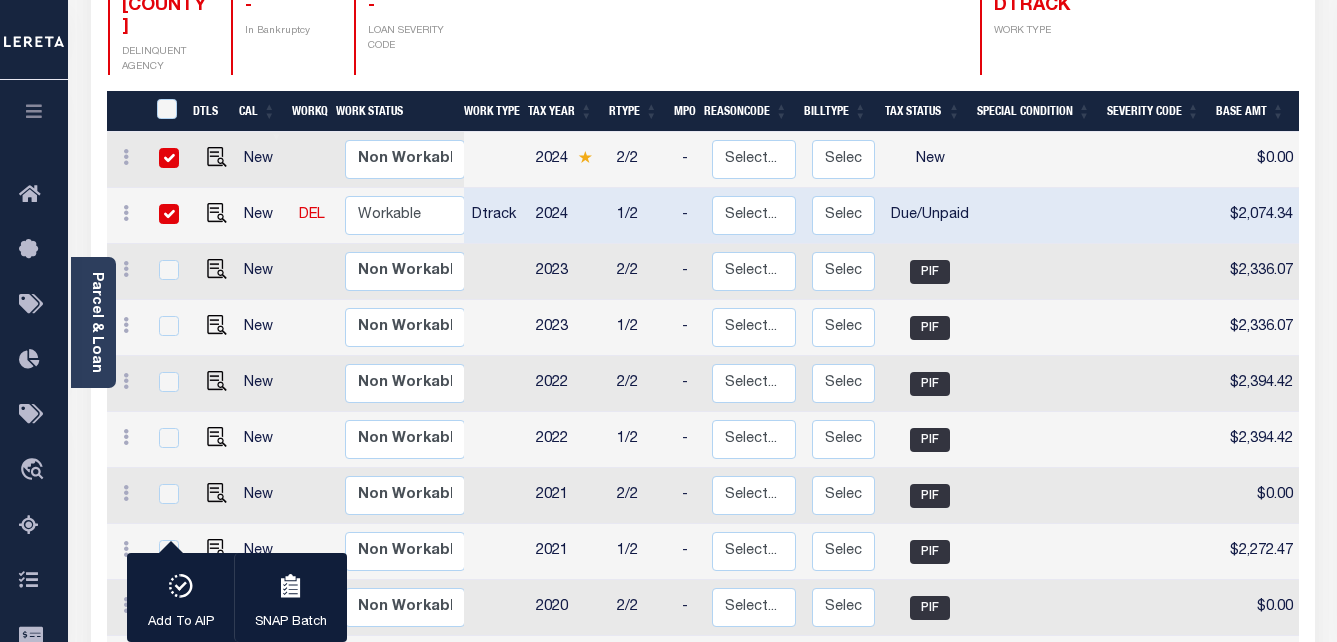 click at bounding box center (169, 158) 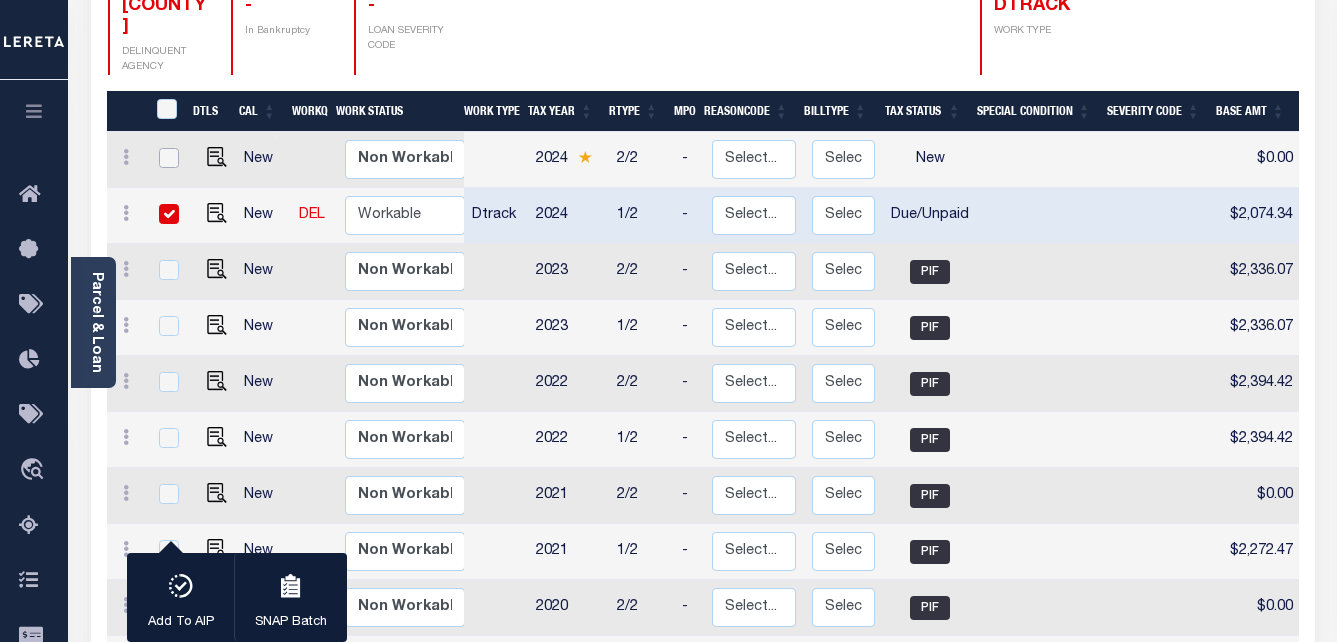 checkbox on "false" 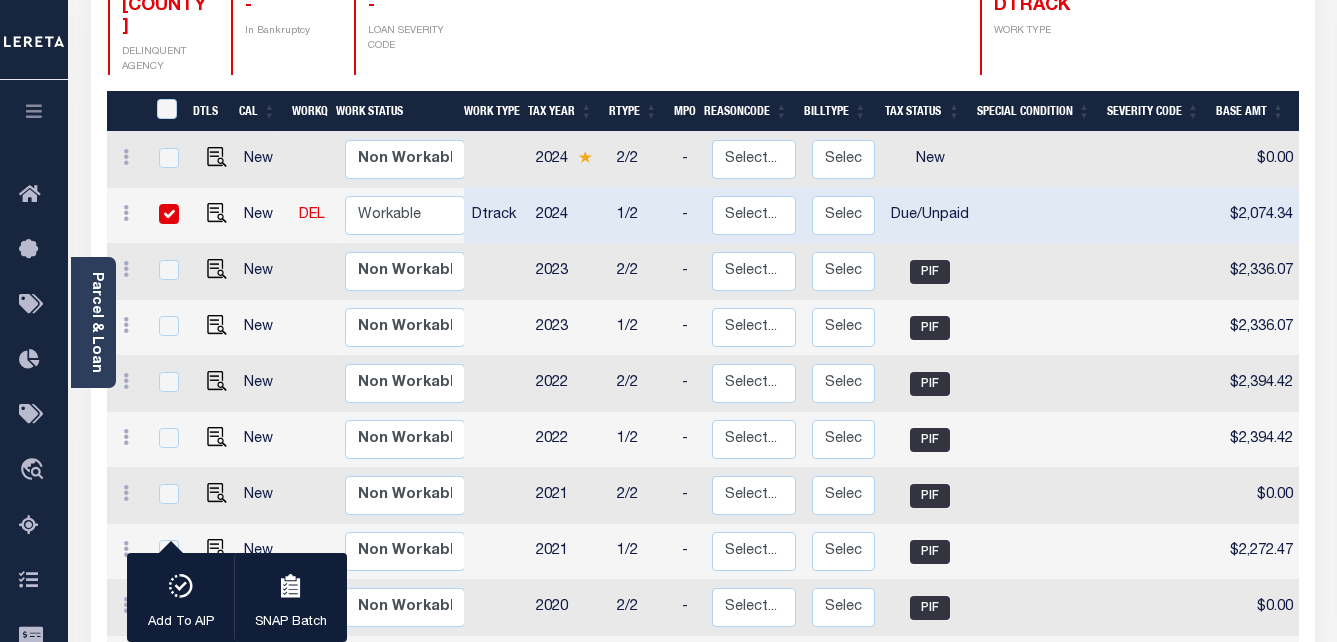 click at bounding box center [169, 214] 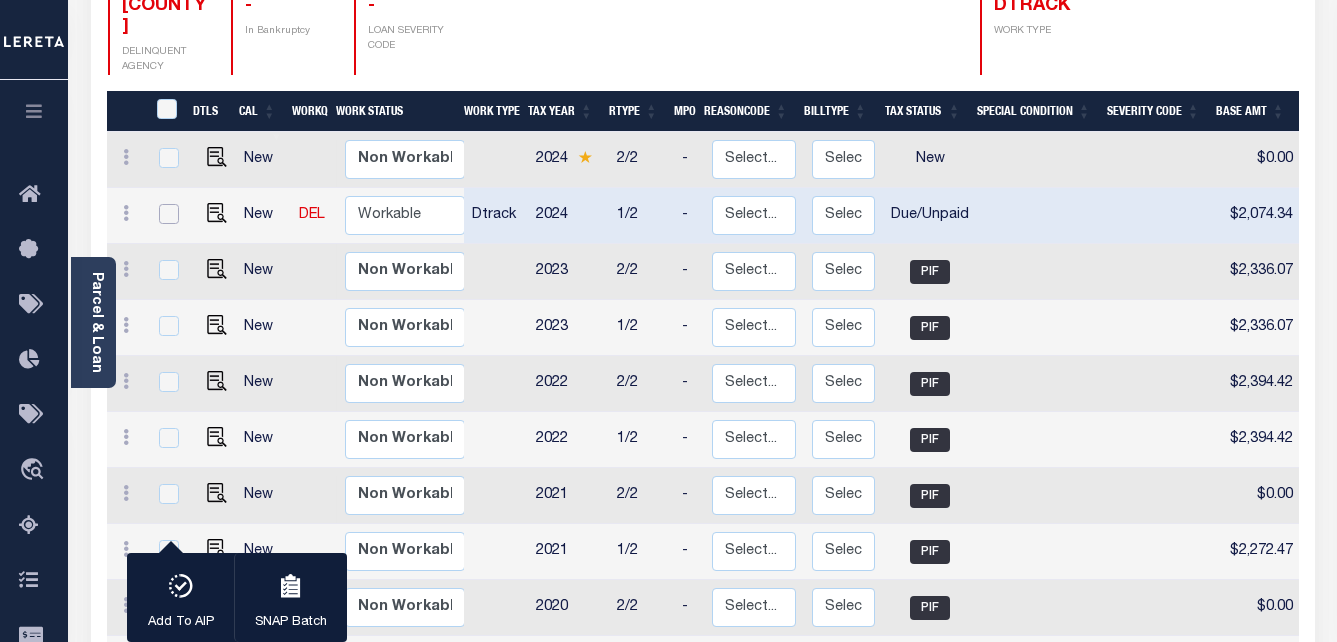 checkbox on "false" 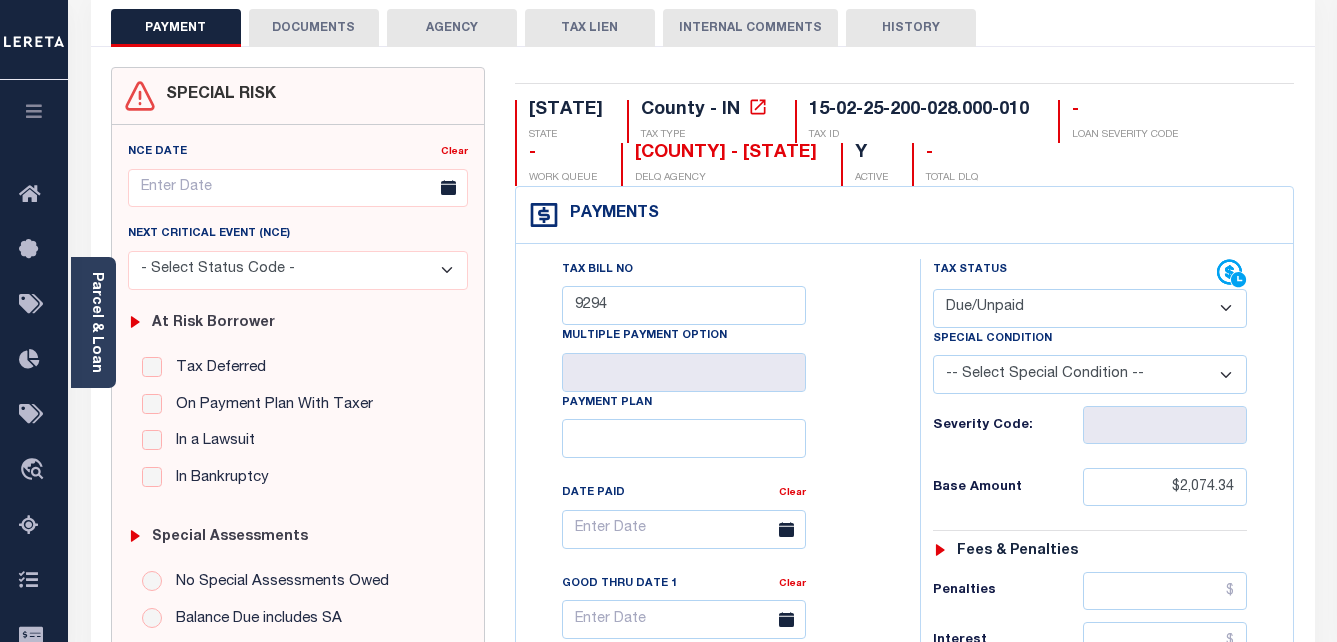 scroll, scrollTop: 0, scrollLeft: 0, axis: both 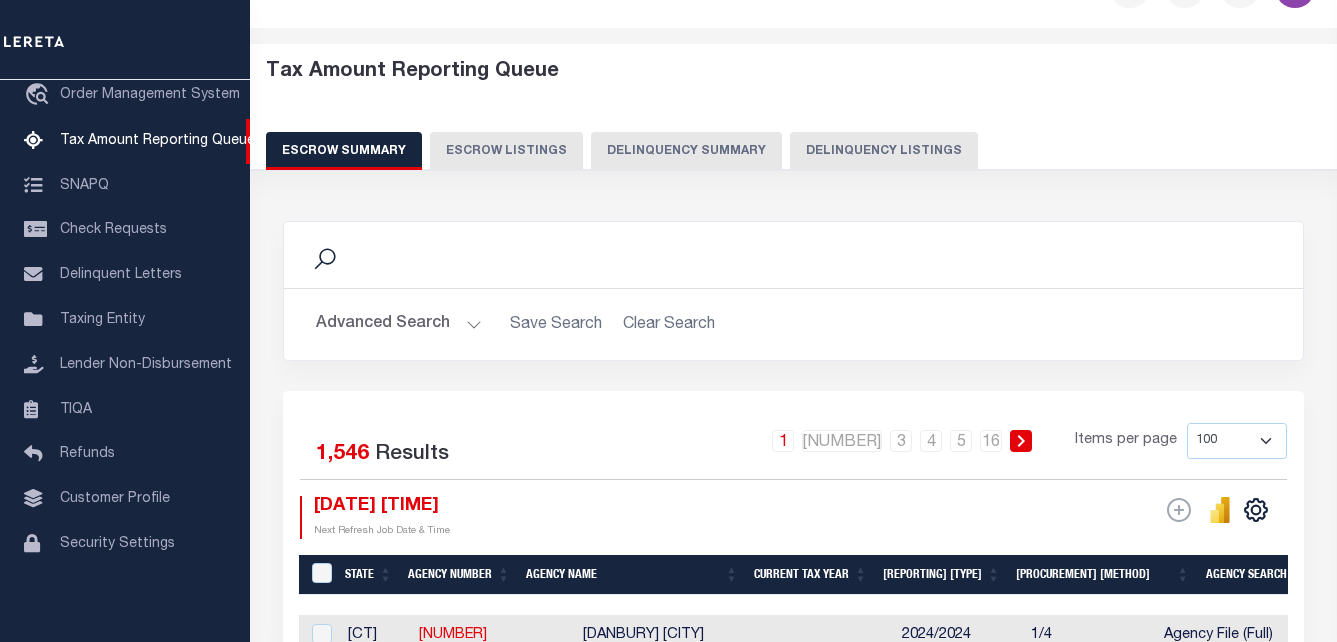 click on "Advanced Search" at bounding box center (399, 324) 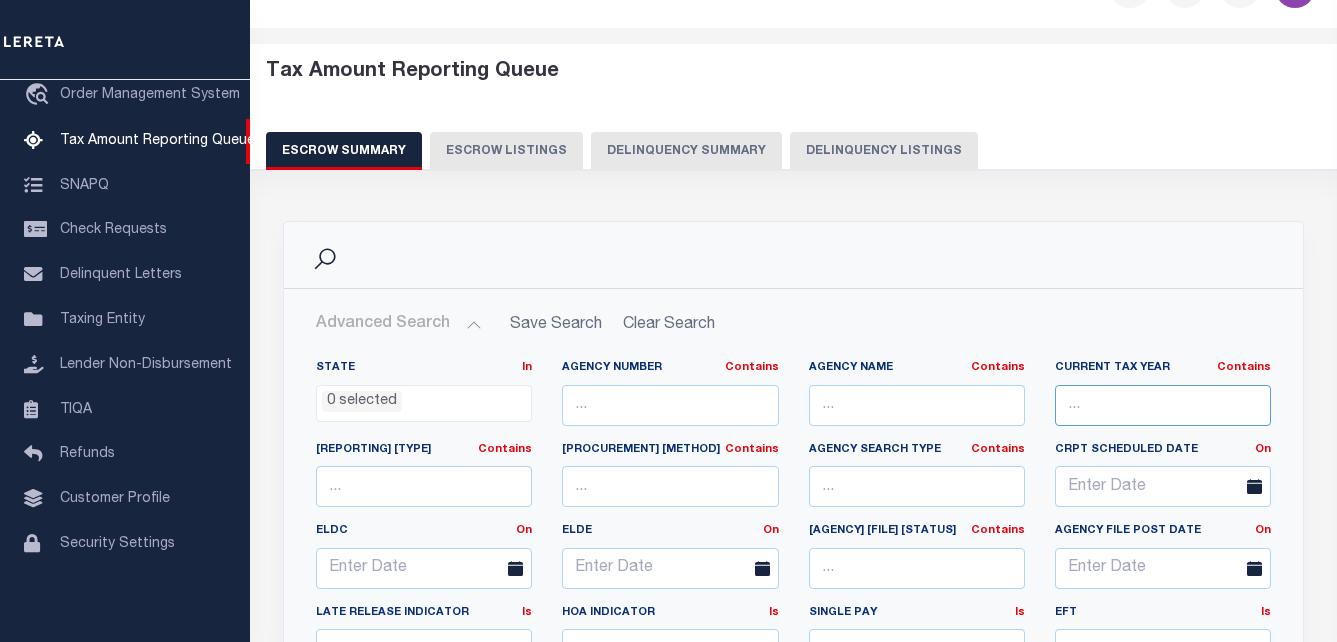 click at bounding box center (1163, 405) 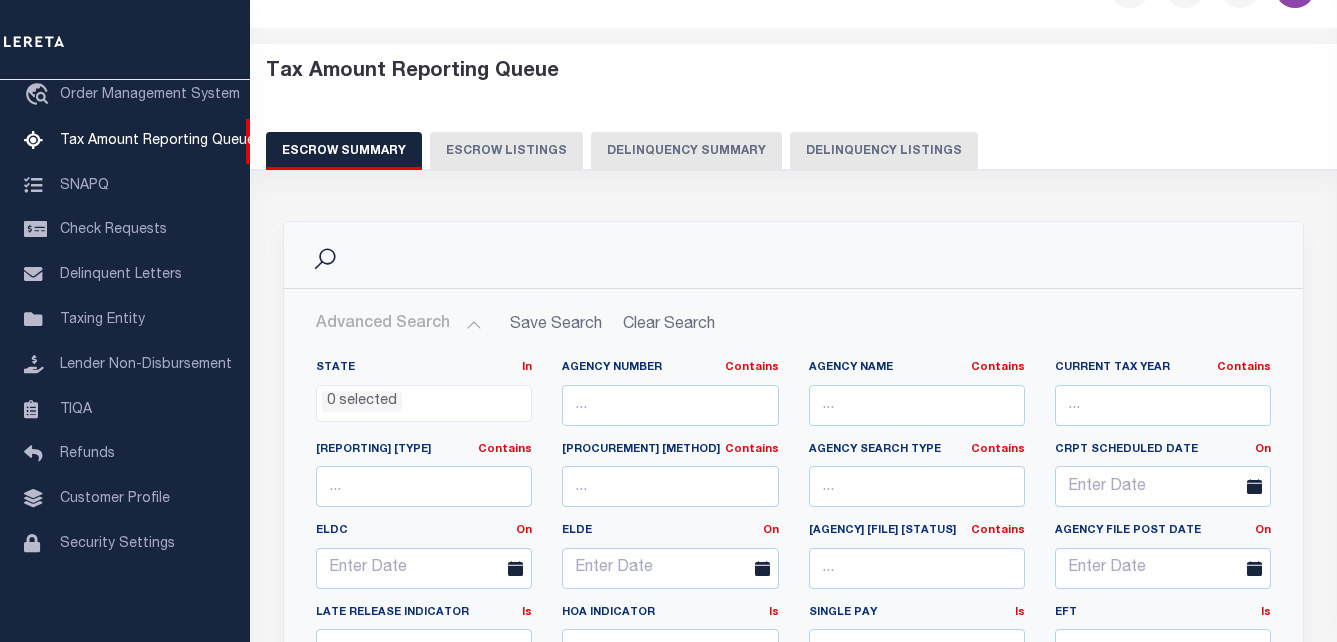 click on "Delinquency Listings" at bounding box center (884, 151) 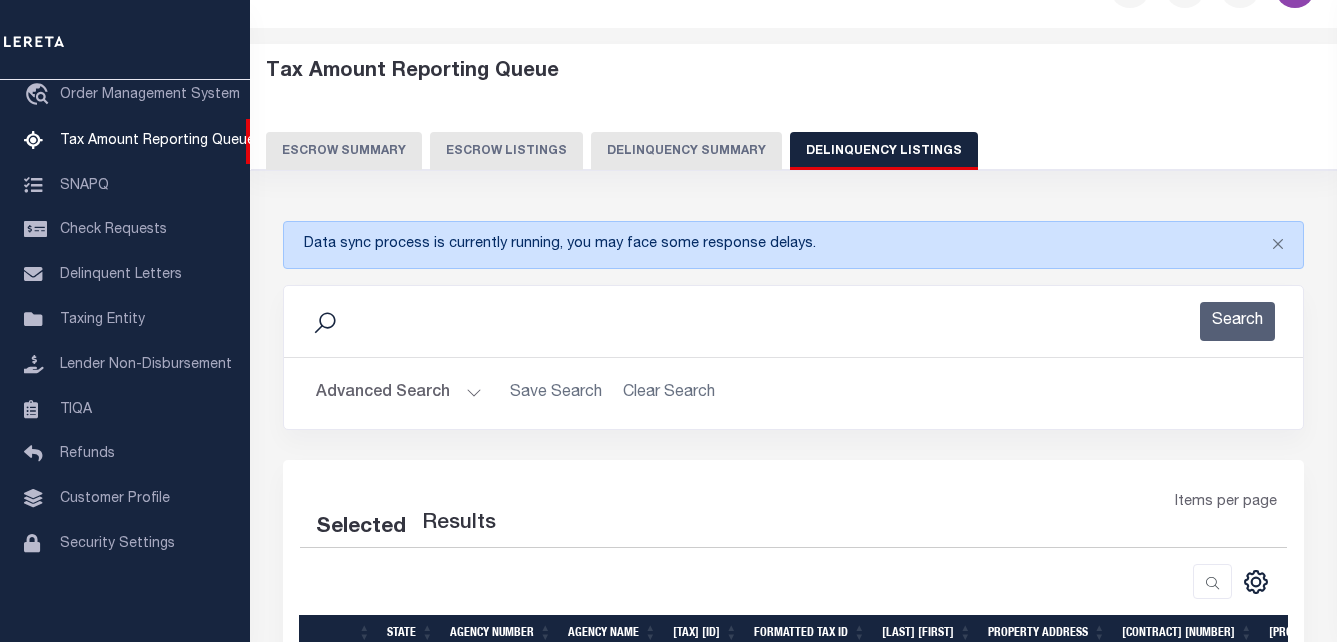 click on "Advanced Search" at bounding box center (399, 393) 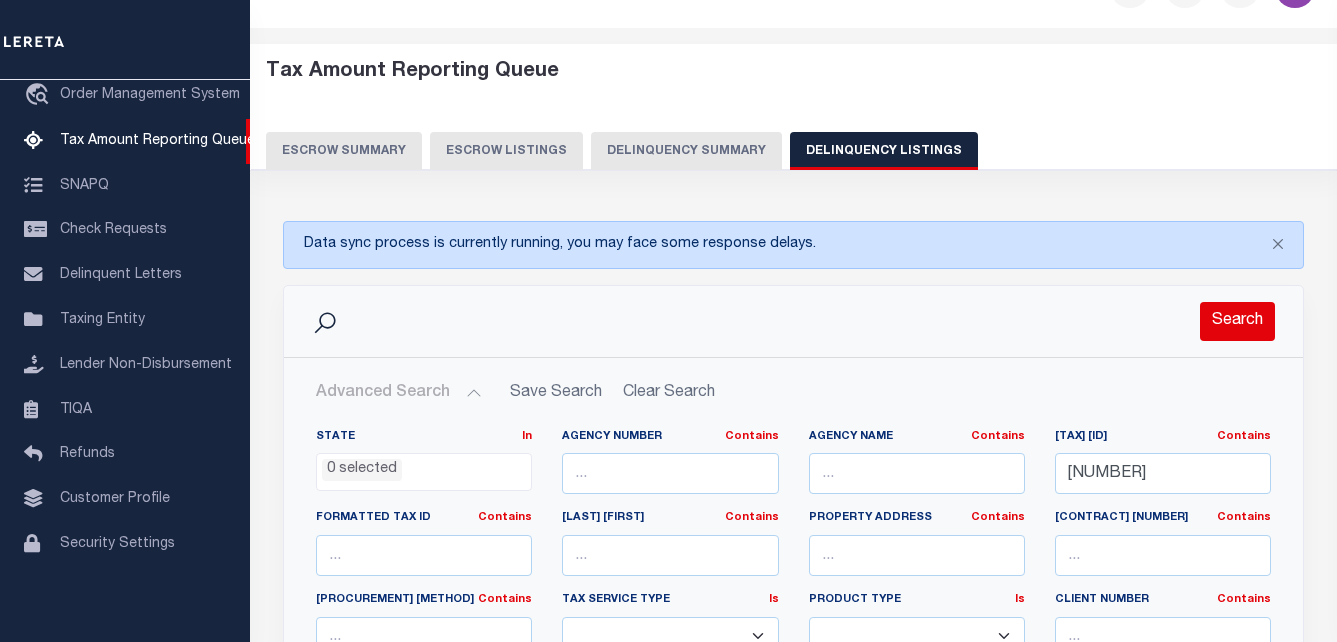 click on "Search" at bounding box center [1237, 321] 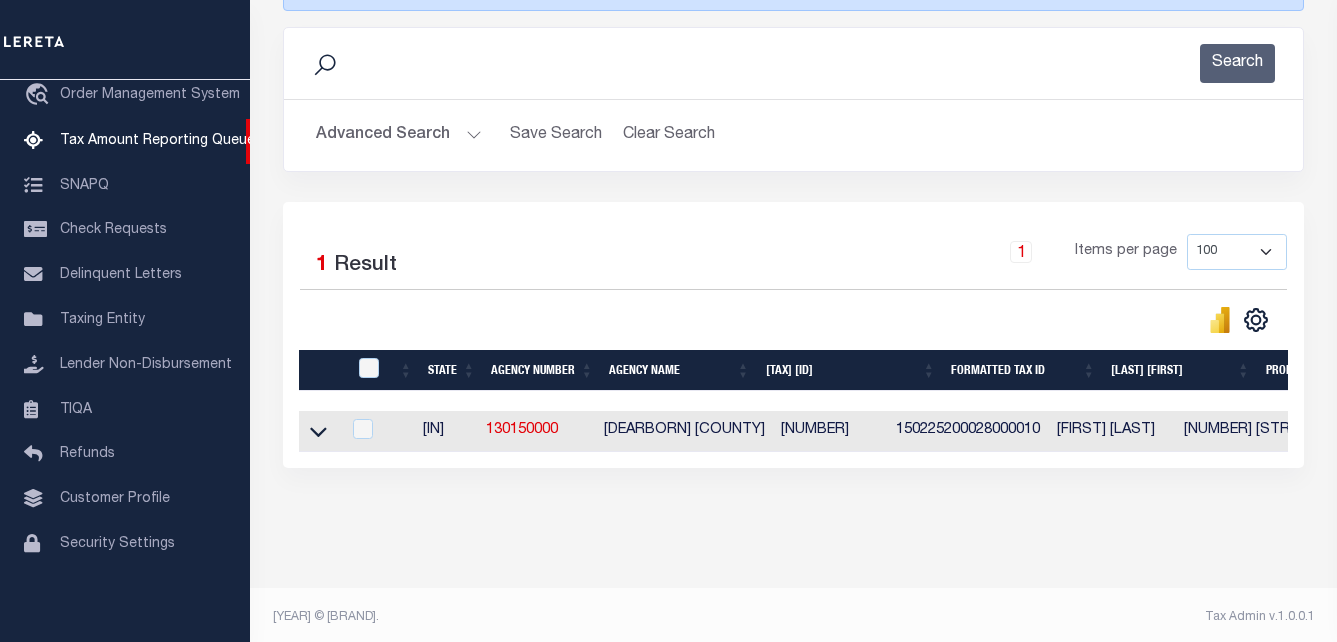 scroll, scrollTop: 333, scrollLeft: 0, axis: vertical 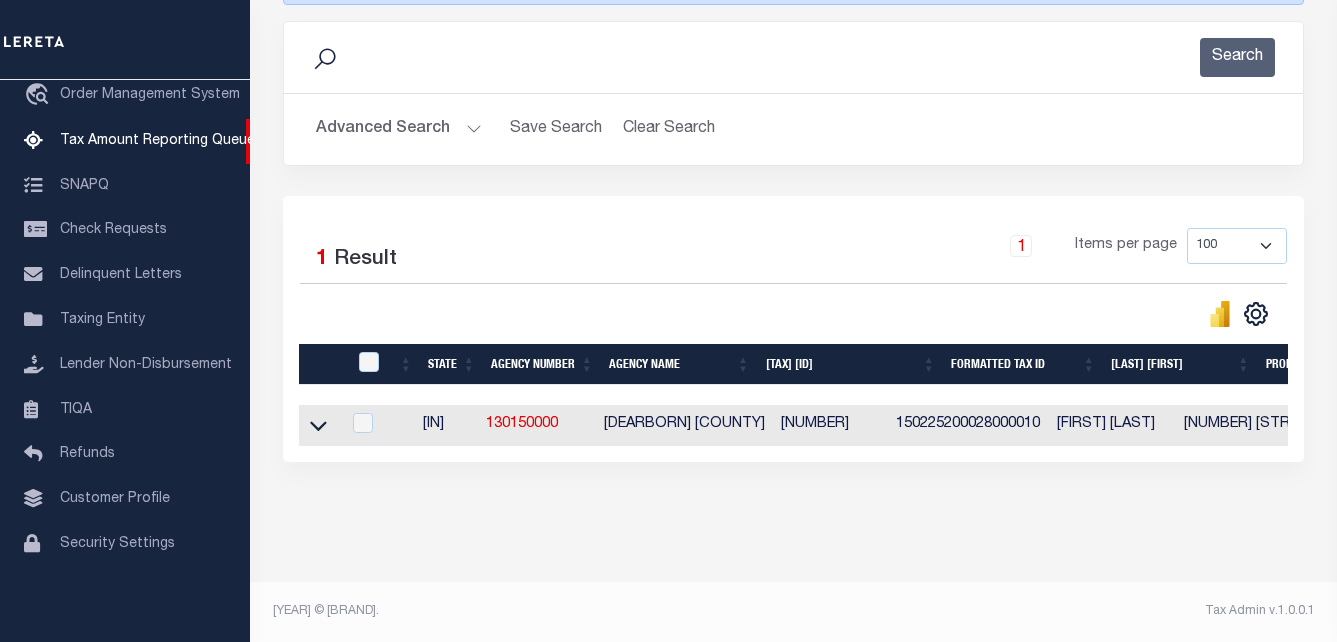 click at bounding box center (318, 424) 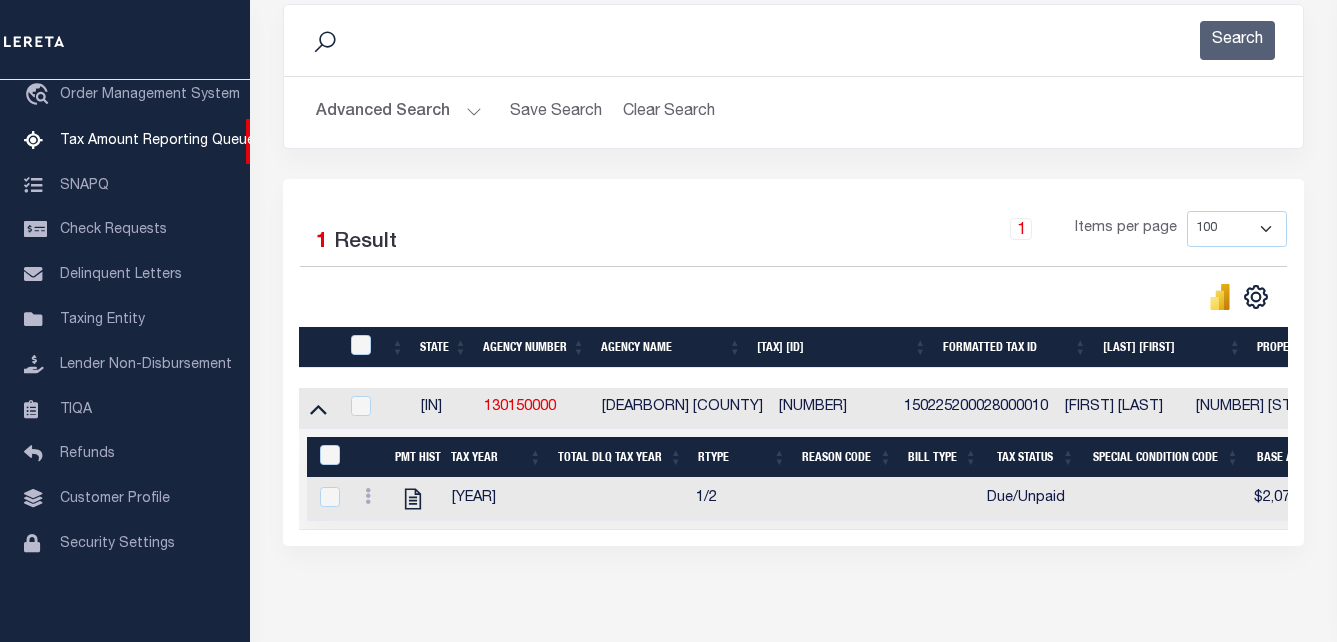 scroll, scrollTop: 435, scrollLeft: 0, axis: vertical 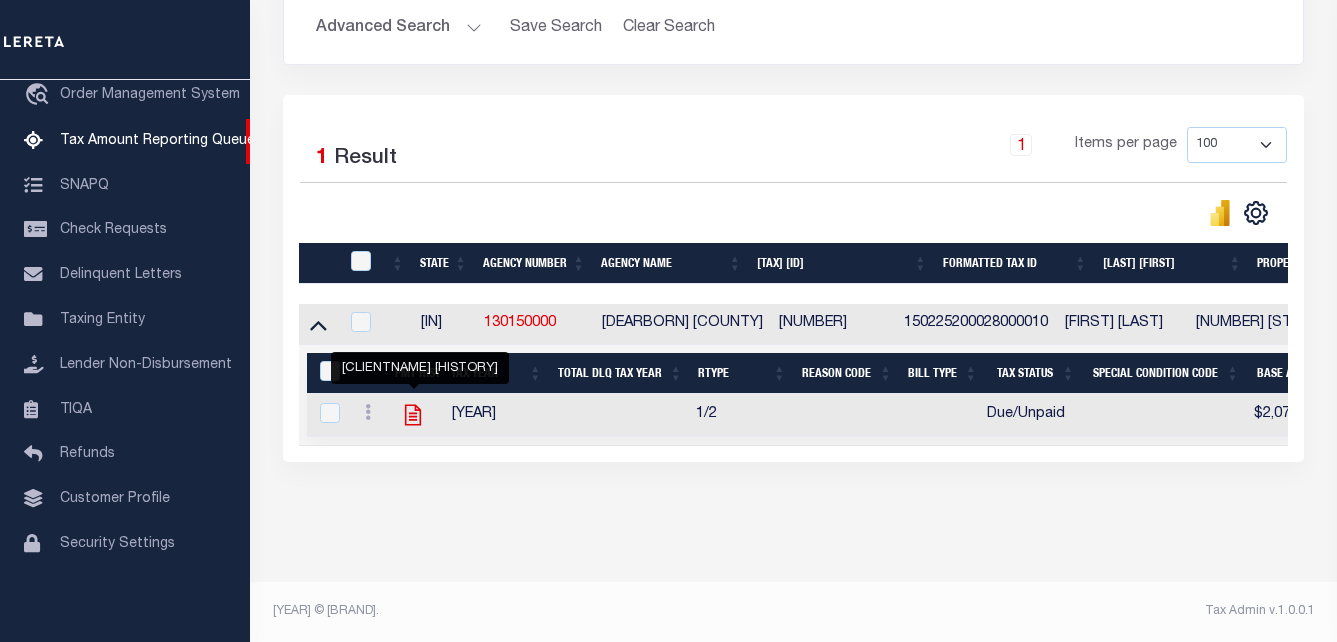 click at bounding box center [413, 415] 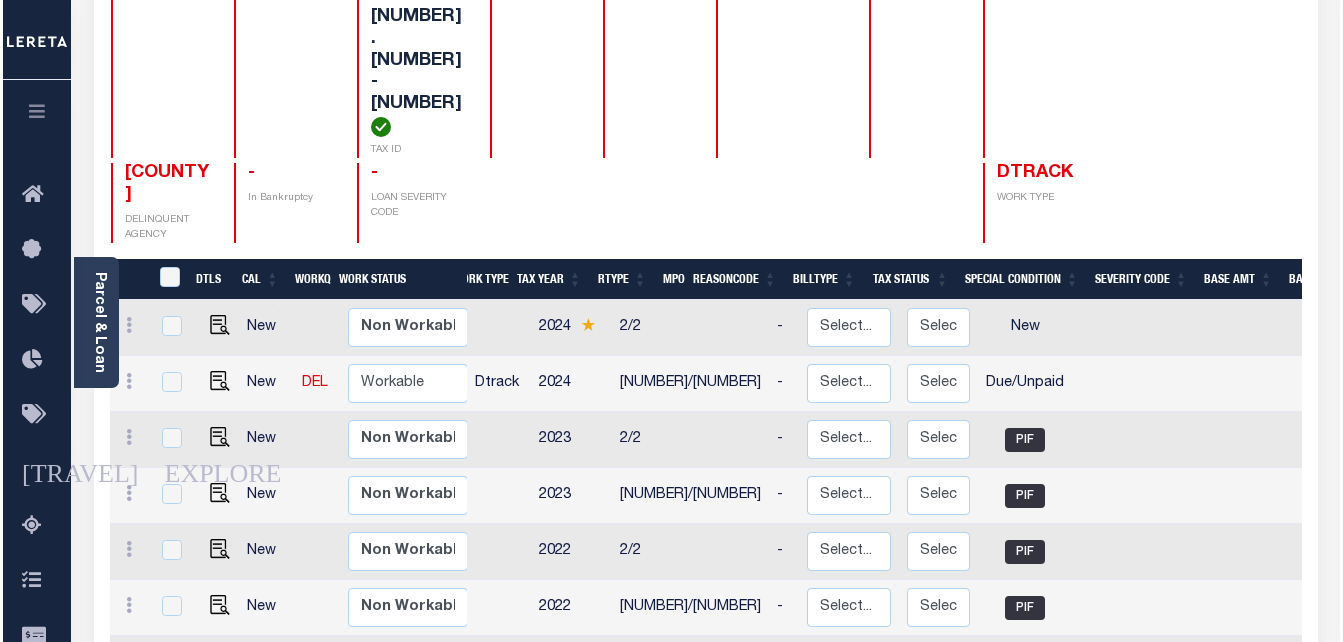 scroll, scrollTop: 300, scrollLeft: 0, axis: vertical 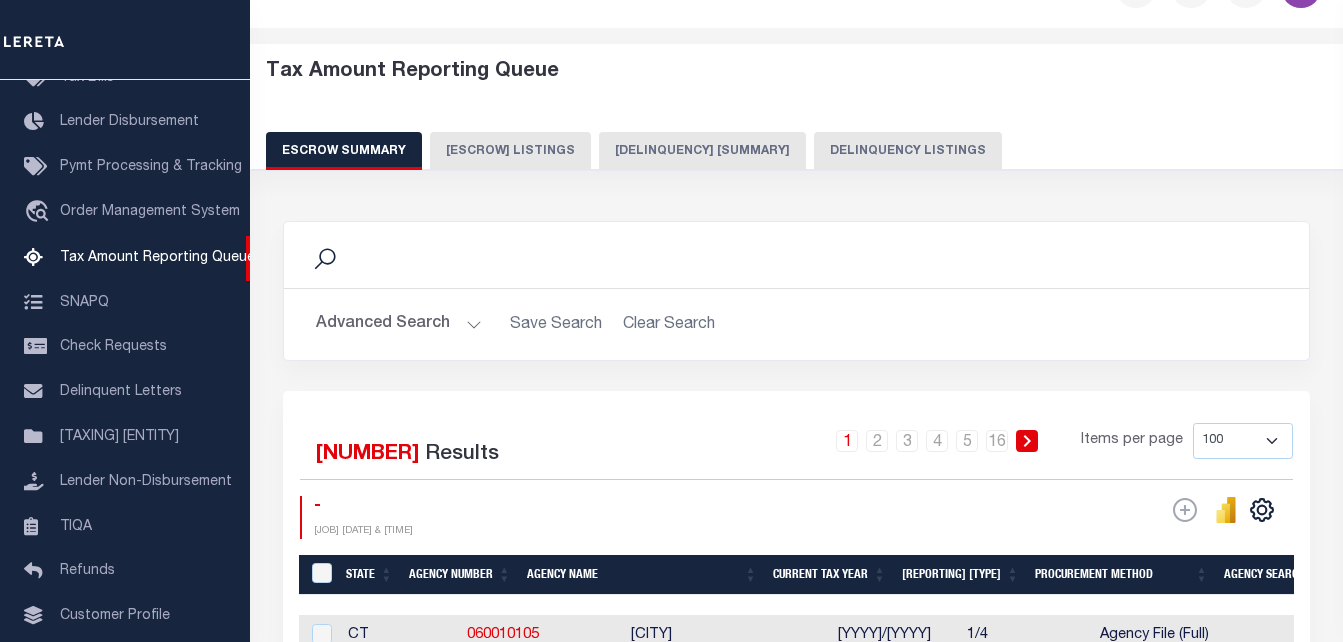 click on "Delinquency Listings" at bounding box center (908, 151) 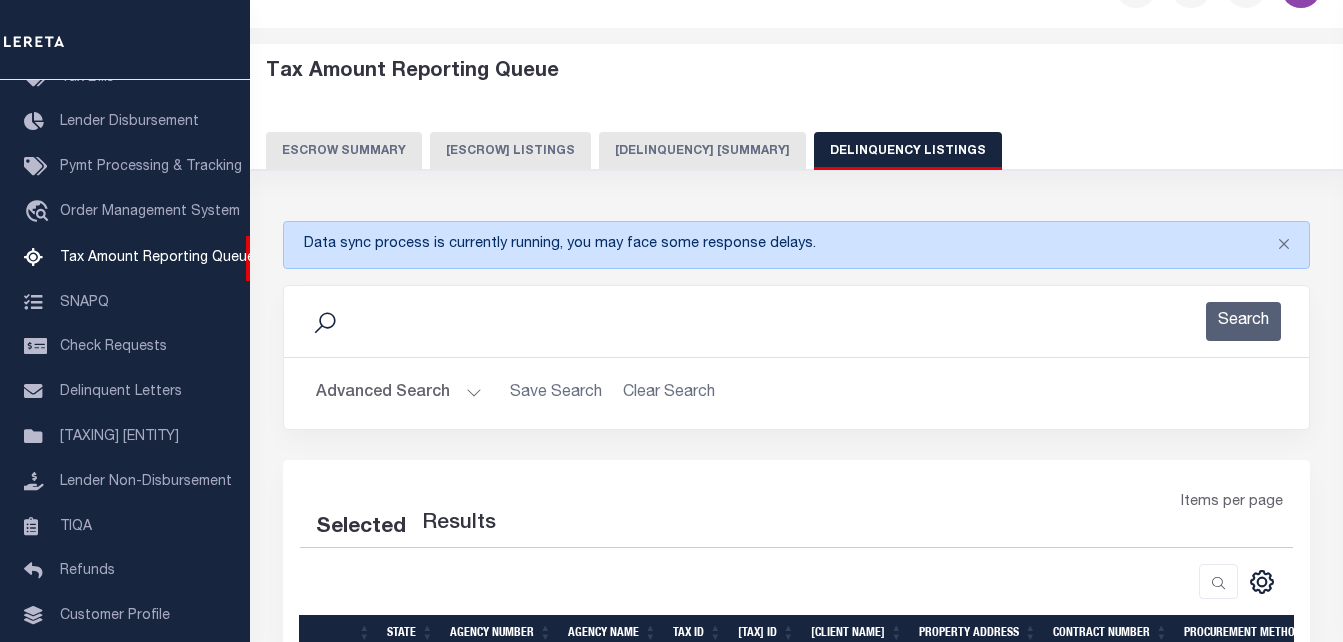 click on "Advanced Search" at bounding box center [399, 393] 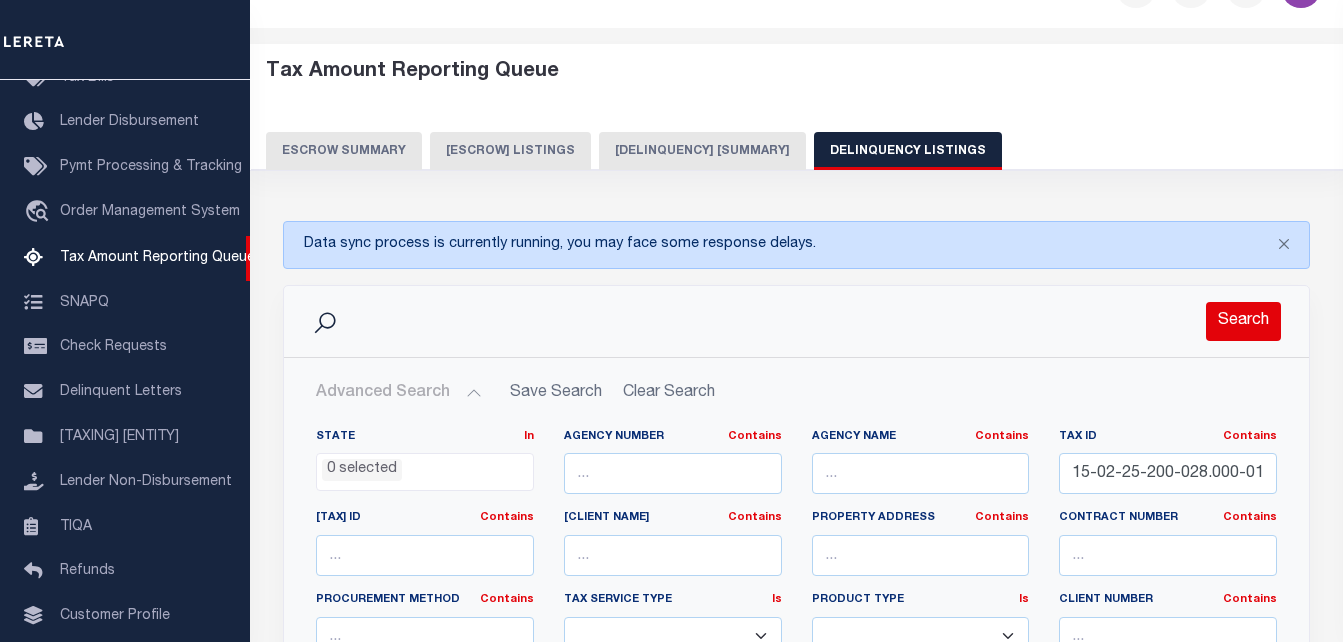 click on "Search" at bounding box center [1243, 321] 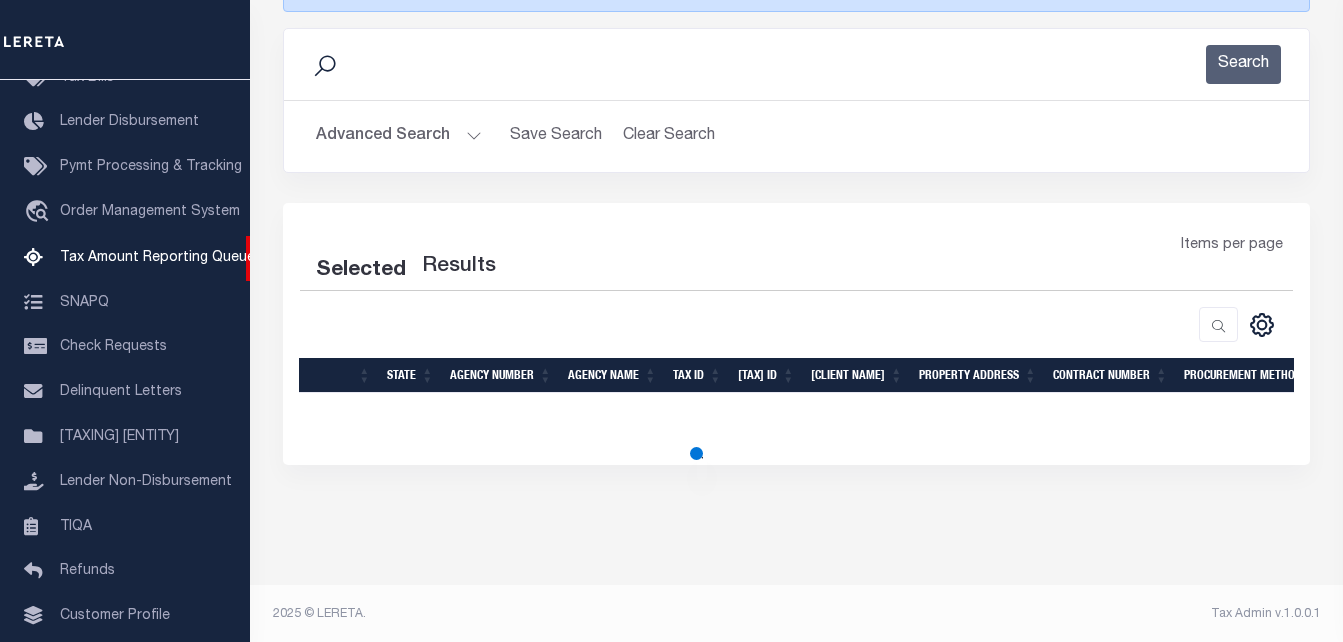 scroll, scrollTop: 312, scrollLeft: 0, axis: vertical 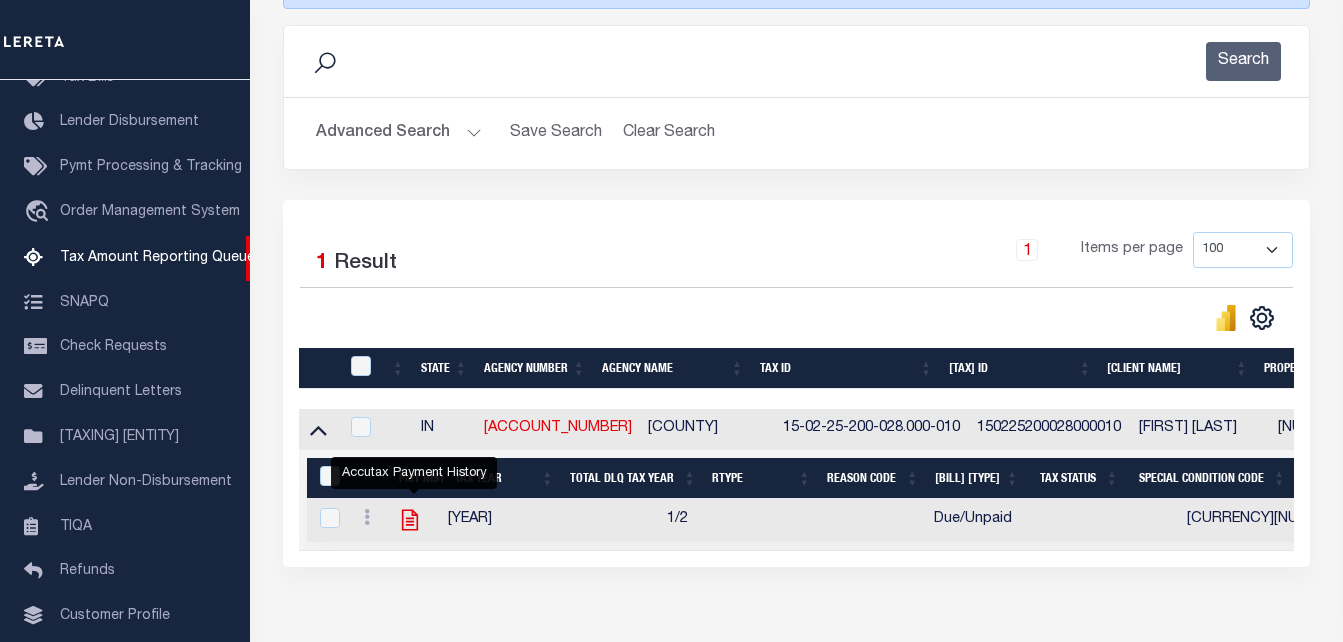 click at bounding box center (410, 520) 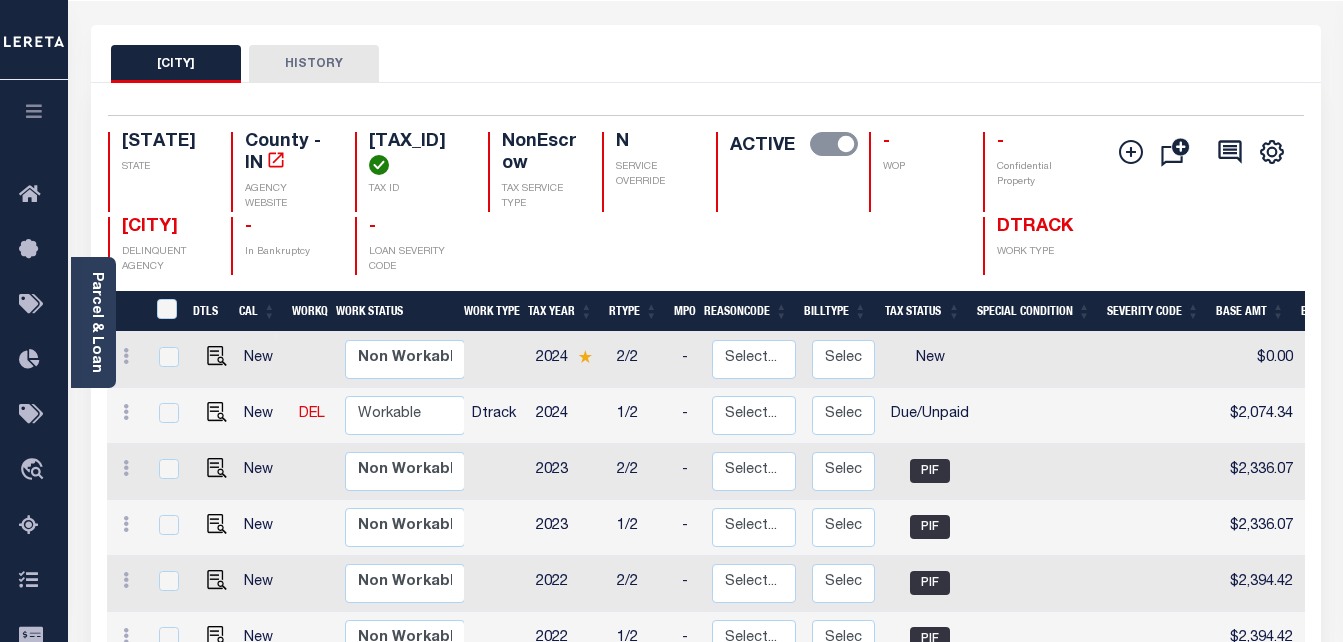 scroll, scrollTop: 200, scrollLeft: 0, axis: vertical 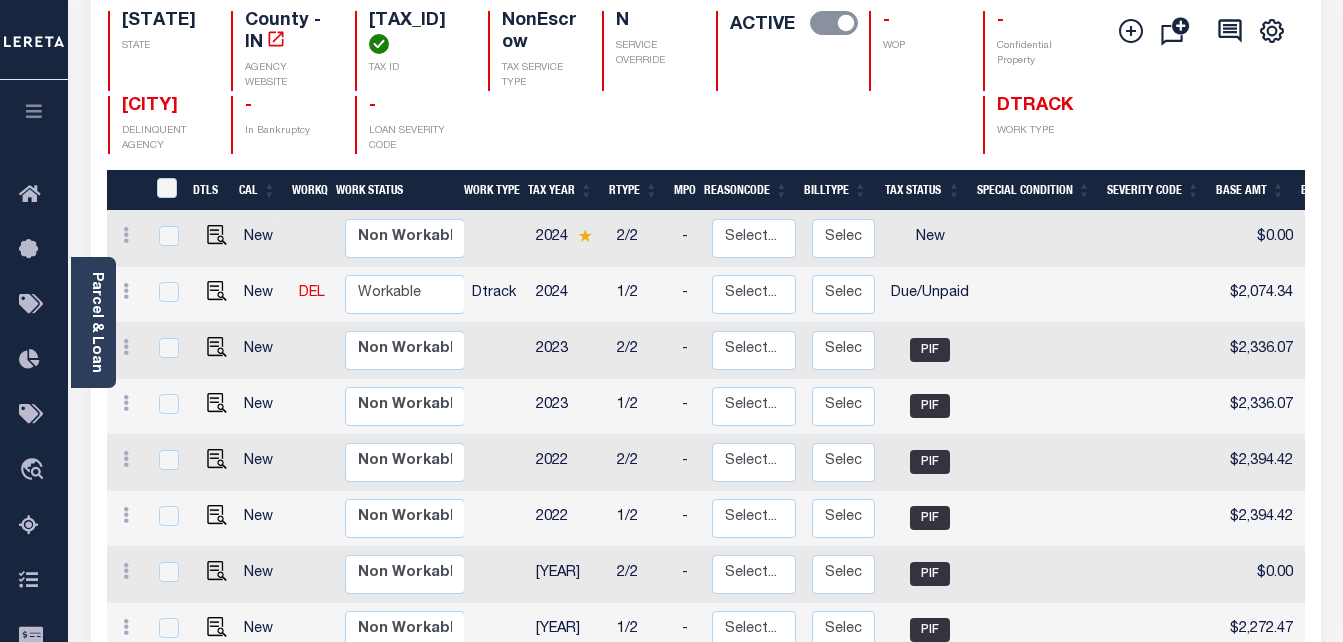 click on "Non Workable
Workable" at bounding box center (408, 295) 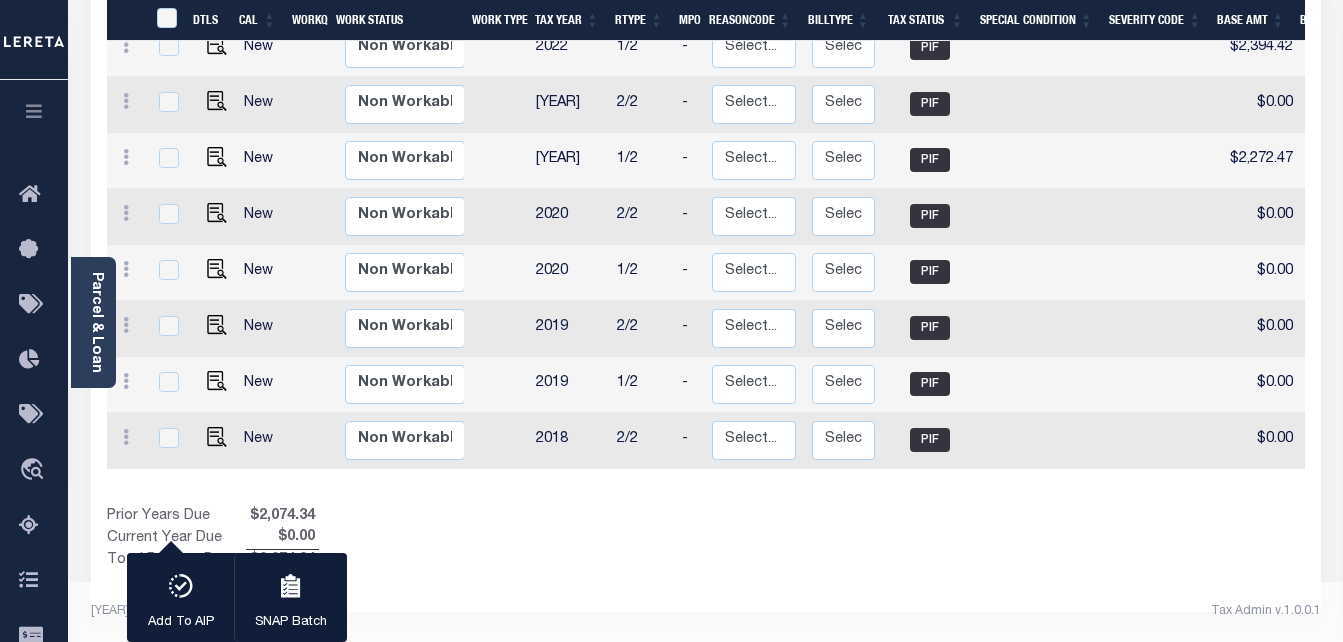 scroll, scrollTop: 745, scrollLeft: 0, axis: vertical 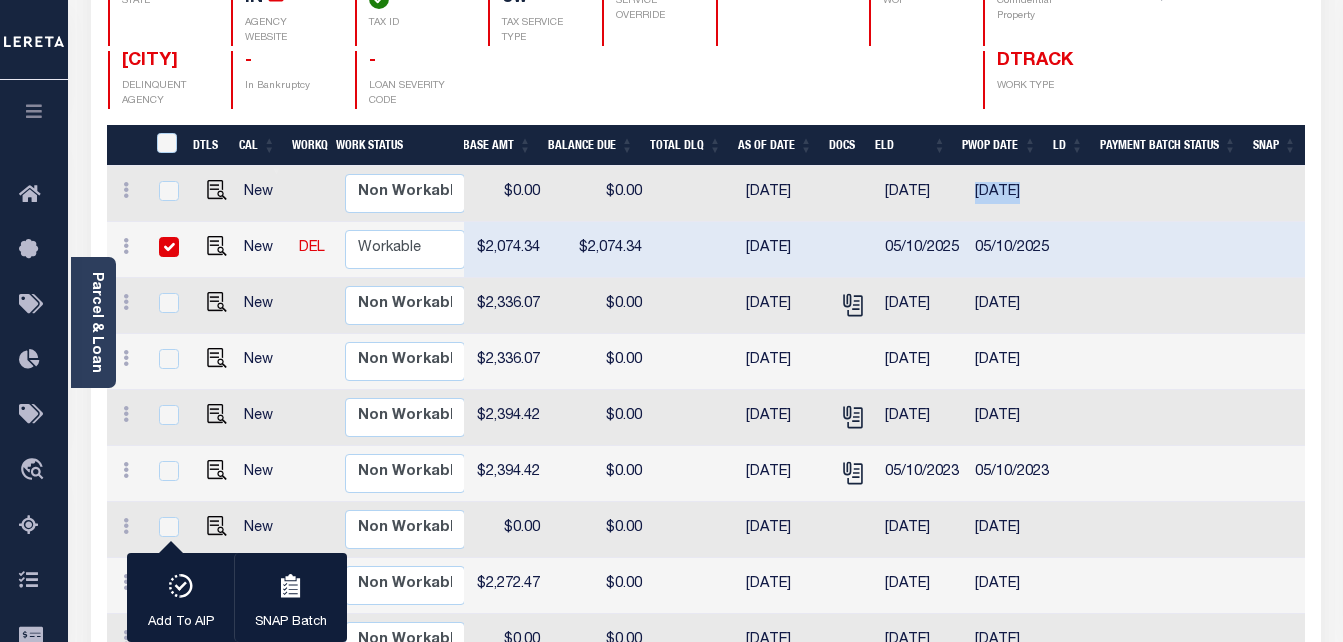 drag, startPoint x: 967, startPoint y: 264, endPoint x: 1051, endPoint y: 268, distance: 84.095184 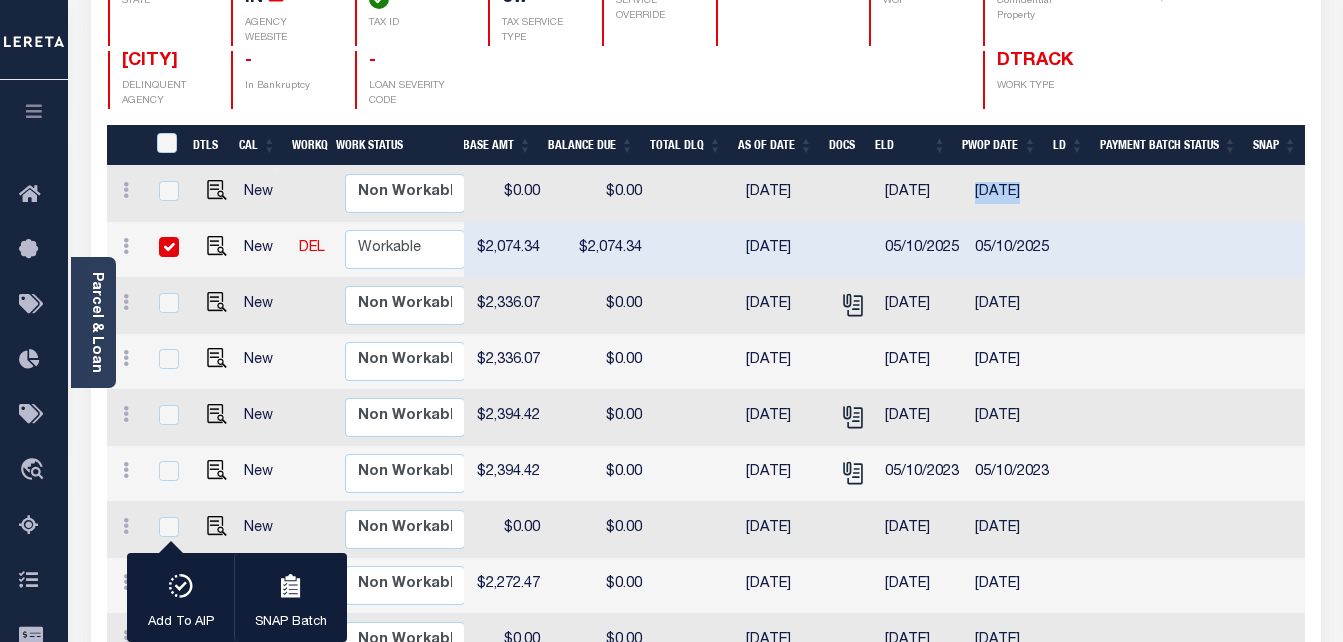 scroll, scrollTop: 606, scrollLeft: 0, axis: vertical 